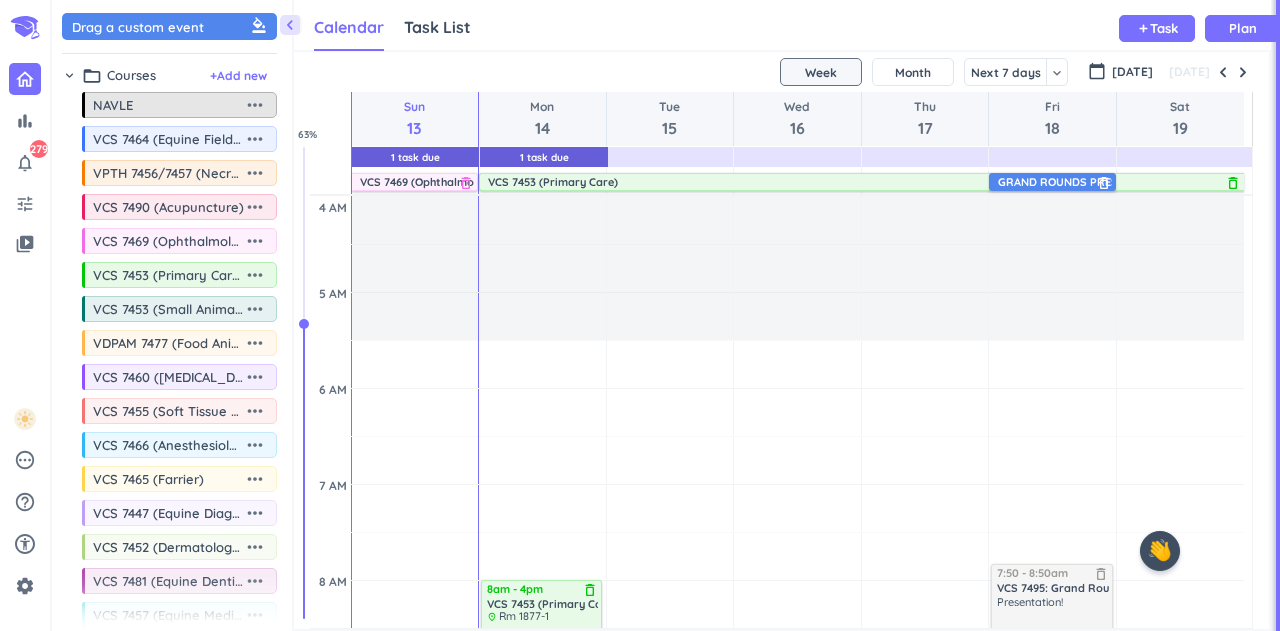 scroll, scrollTop: 0, scrollLeft: 0, axis: both 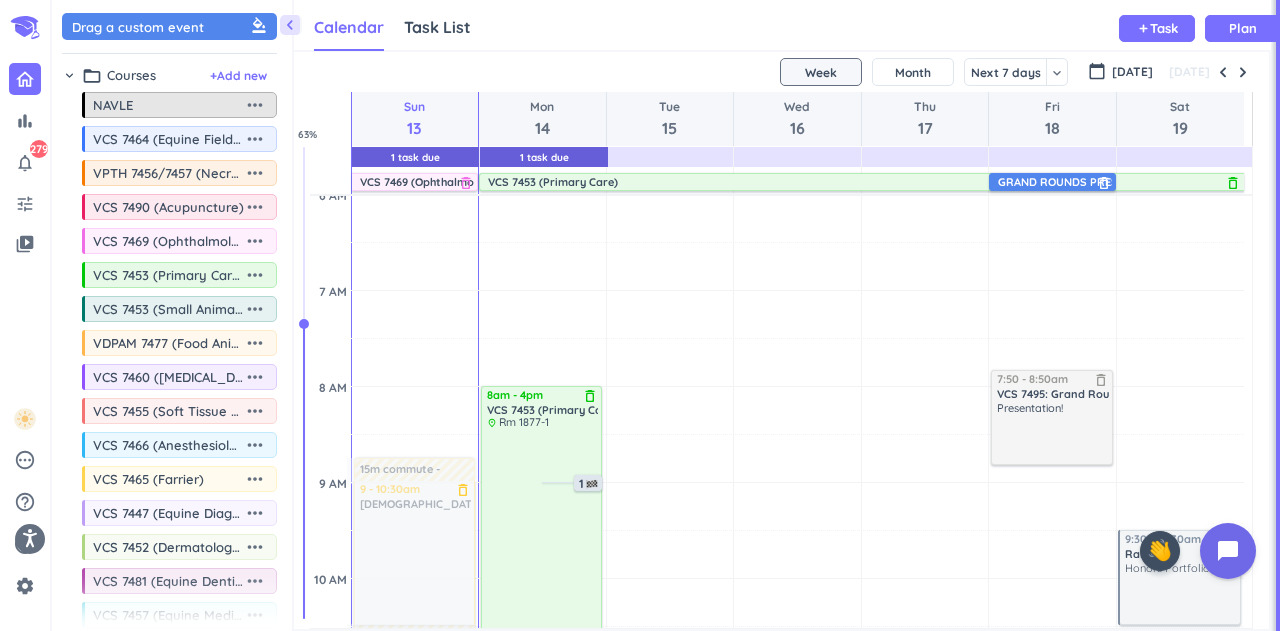 click at bounding box center (1243, 72) 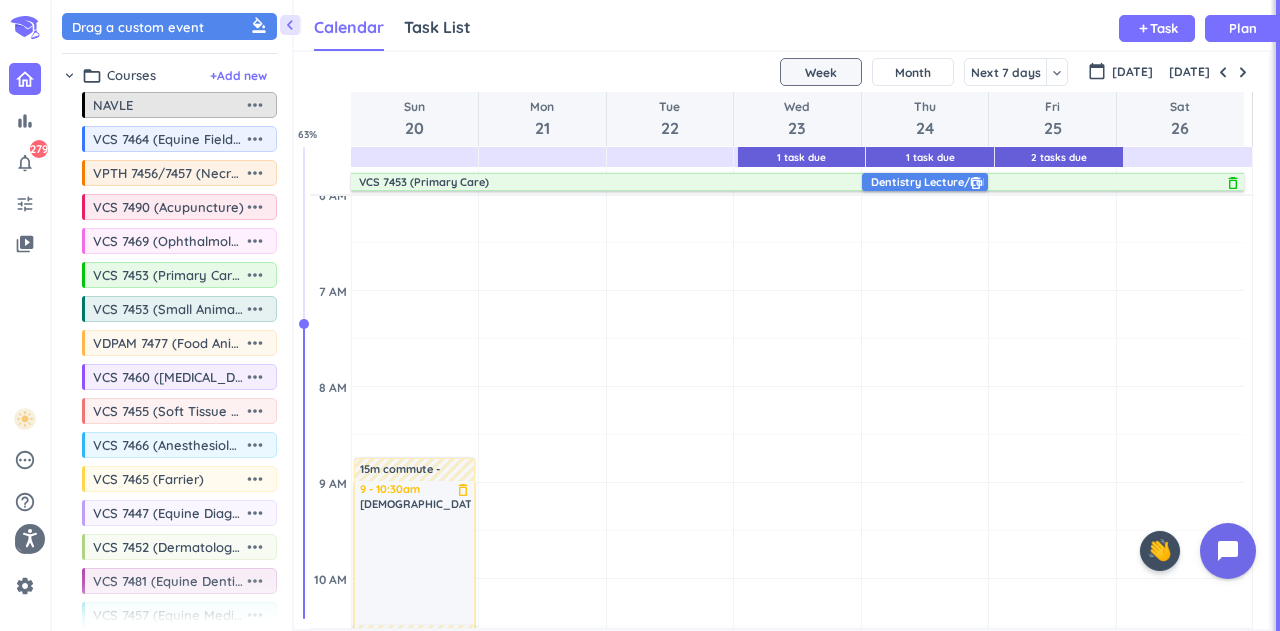 click on "Dentistry Lecture/Lab" at bounding box center [930, 182] 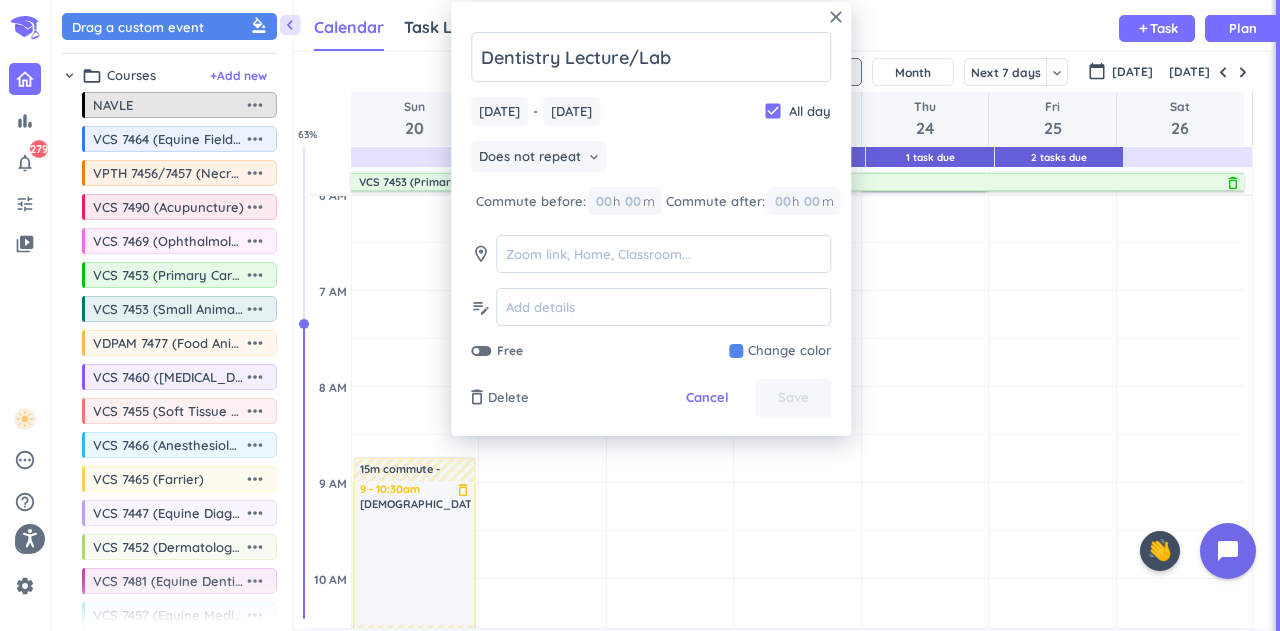 click on "check_box" at bounding box center [773, 111] 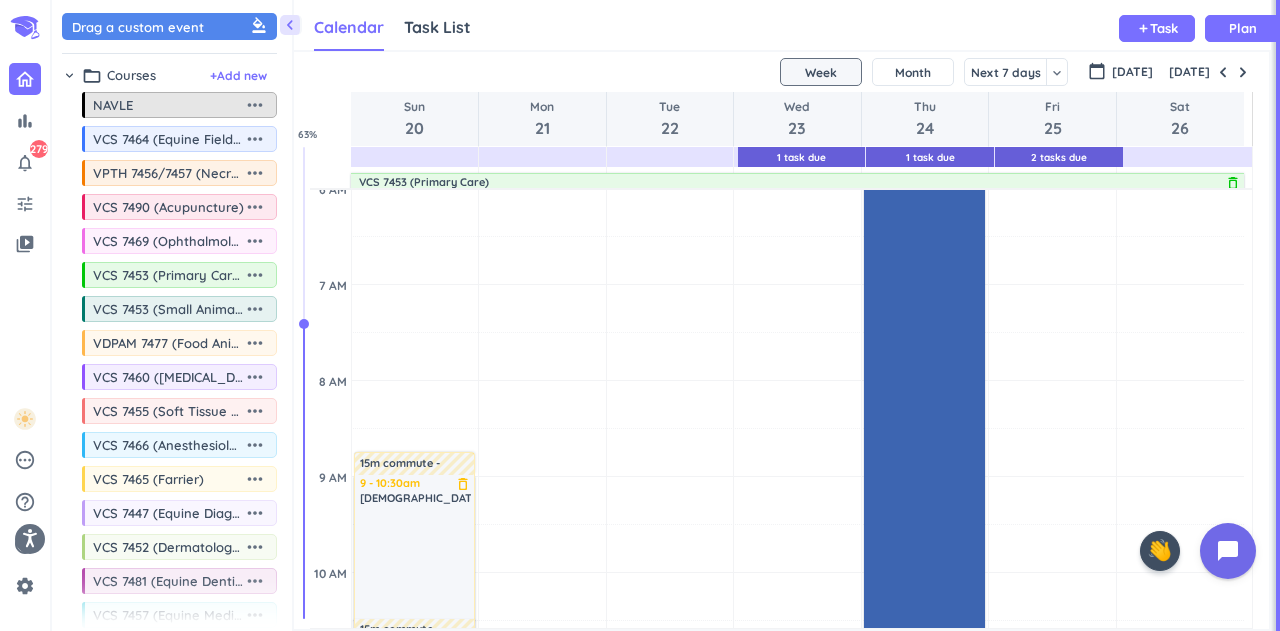 click on "12am - 11:59pm Dentistry Lecture/Lab delete_outline priority_high" at bounding box center (924, 954) 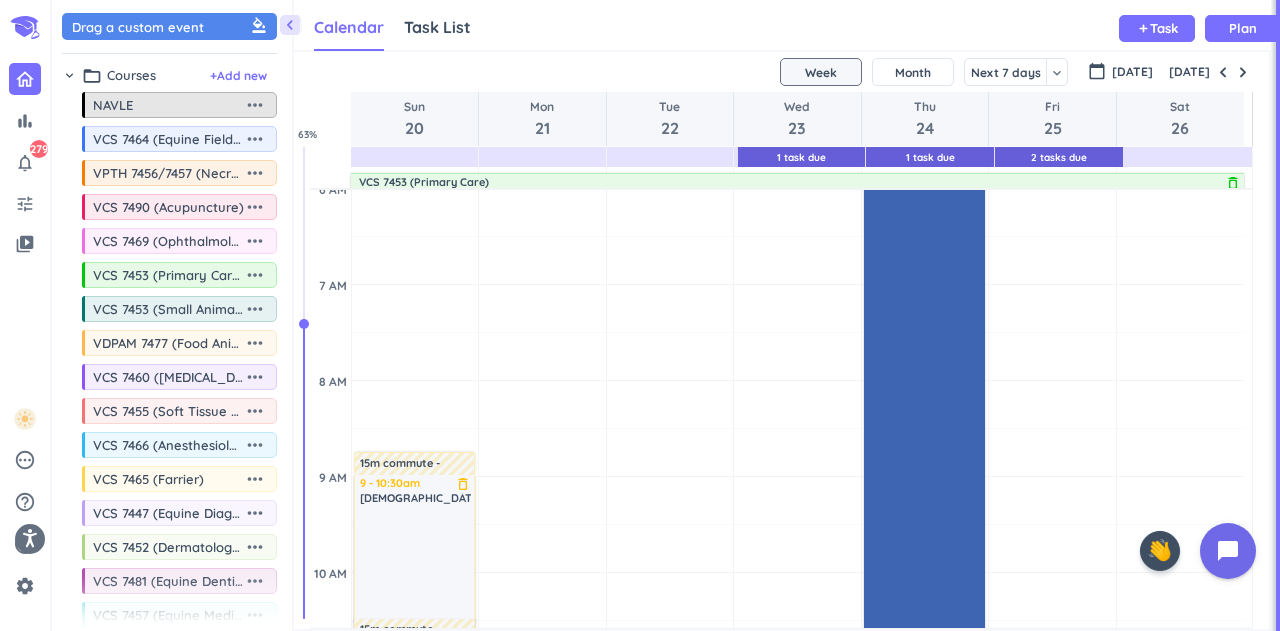 click on "12am - 11:59pm Dentistry Lecture/Lab delete_outline priority_high" at bounding box center (924, 954) 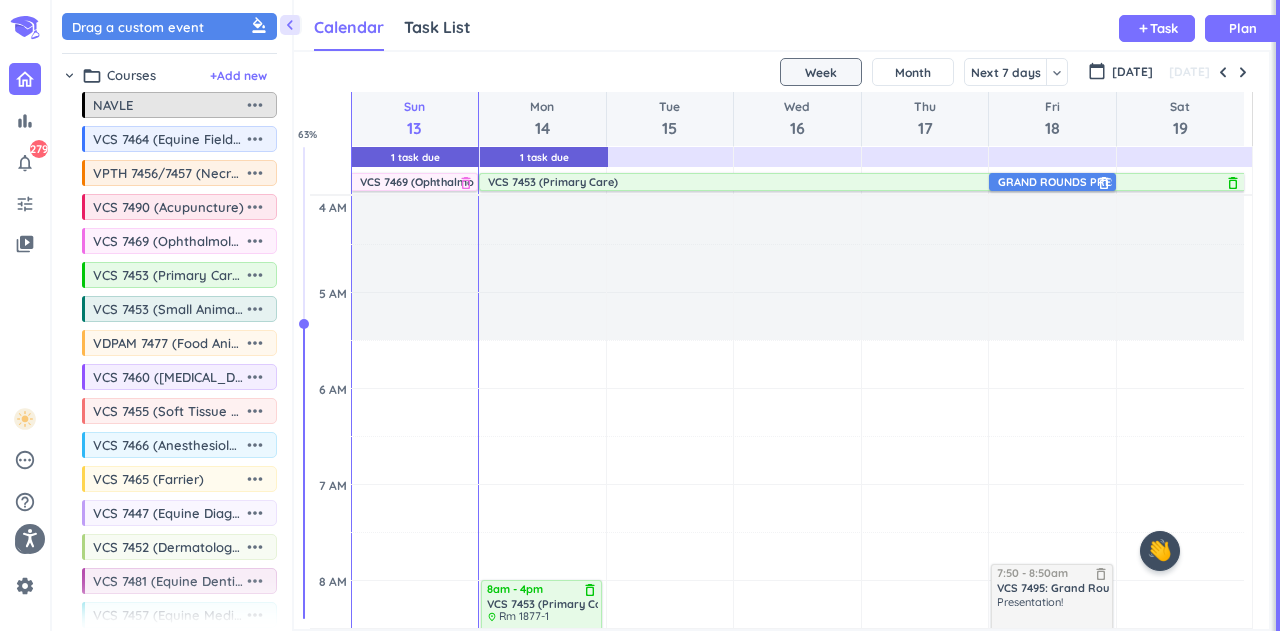 scroll, scrollTop: 0, scrollLeft: 0, axis: both 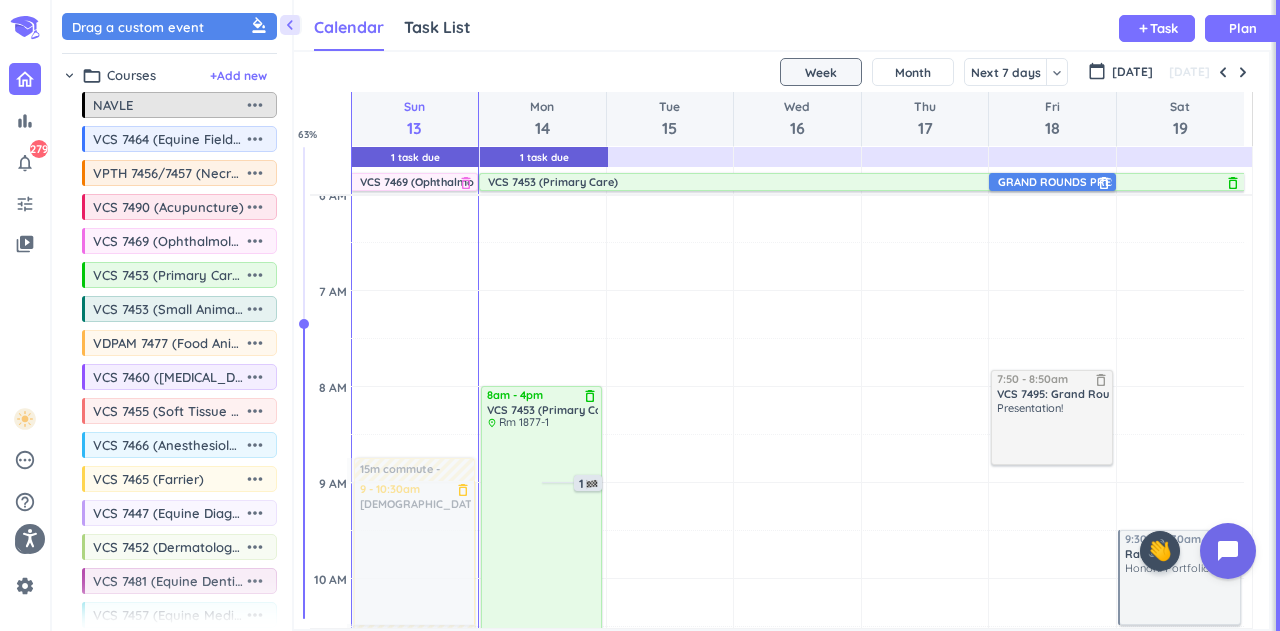 click at bounding box center (1243, 72) 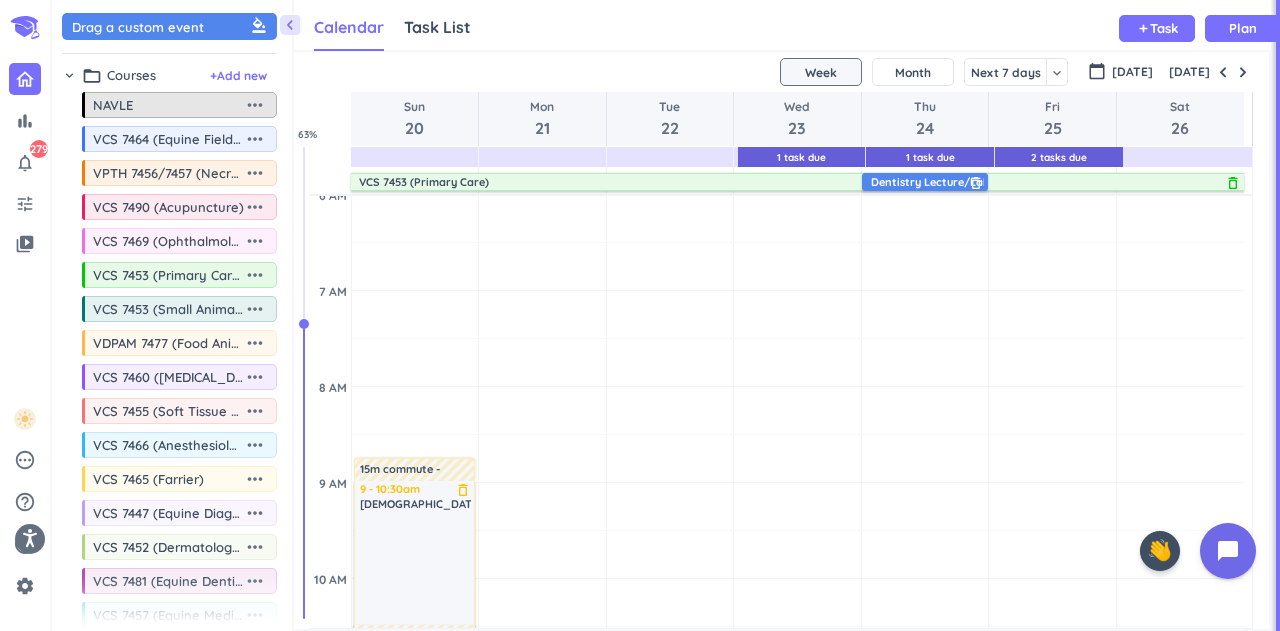 click on "Dentistry Lecture/Lab" at bounding box center [930, 182] 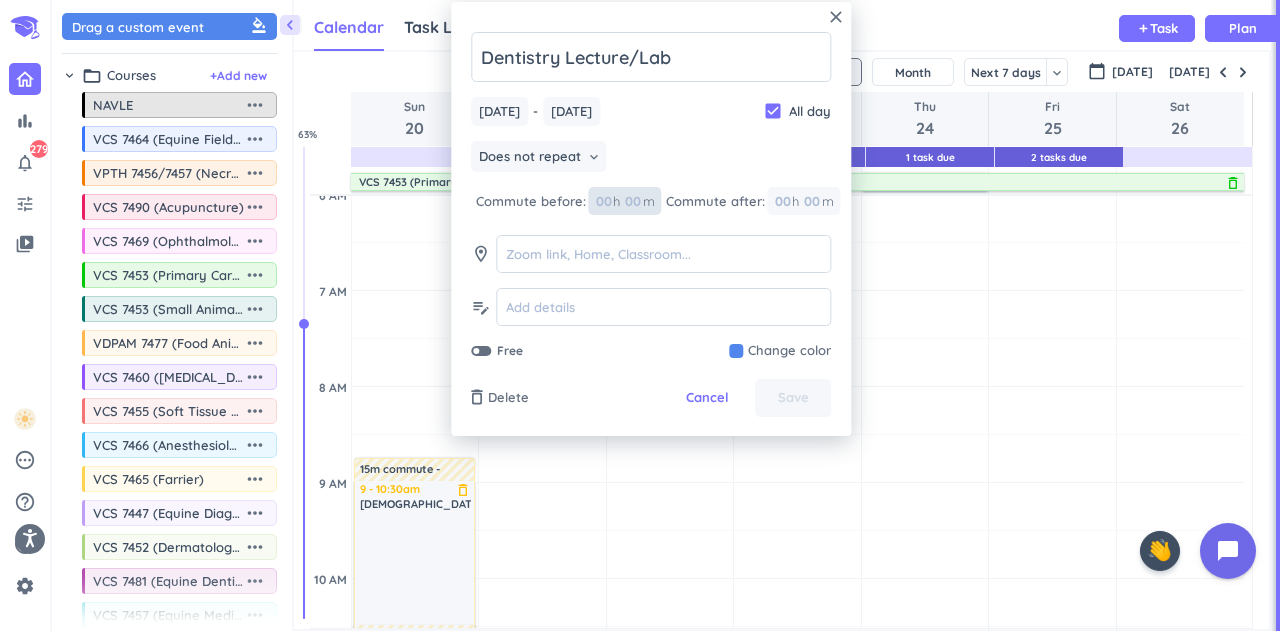 click at bounding box center (632, 201) 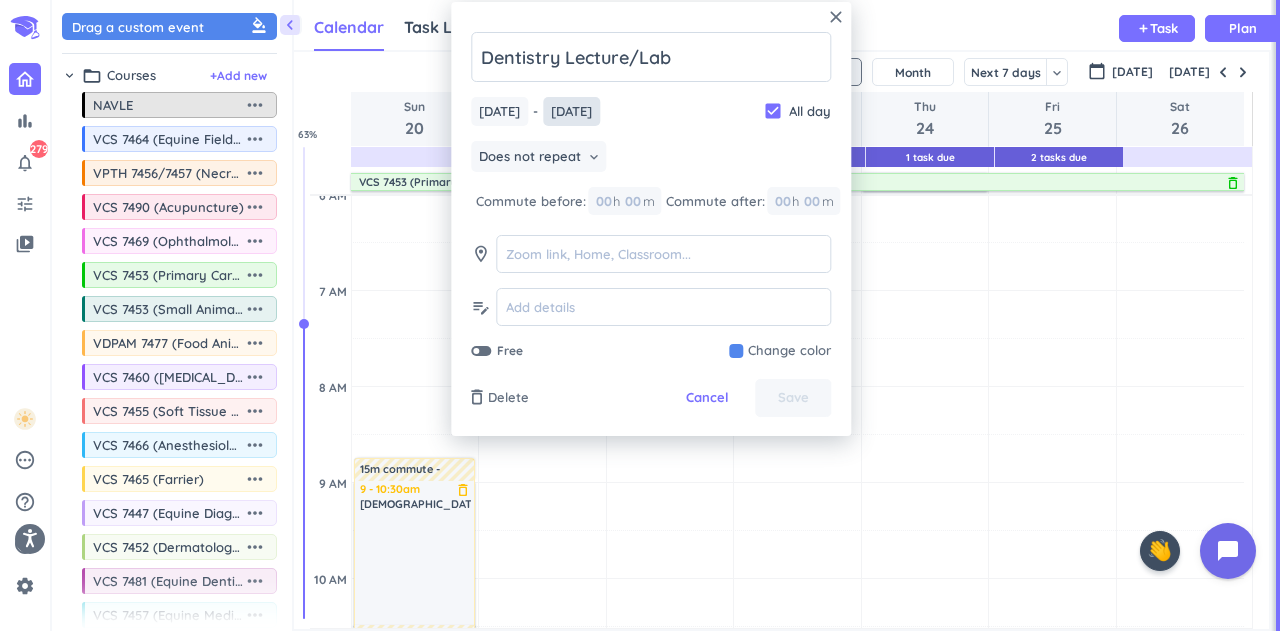 click on "[DATE]" at bounding box center (571, 111) 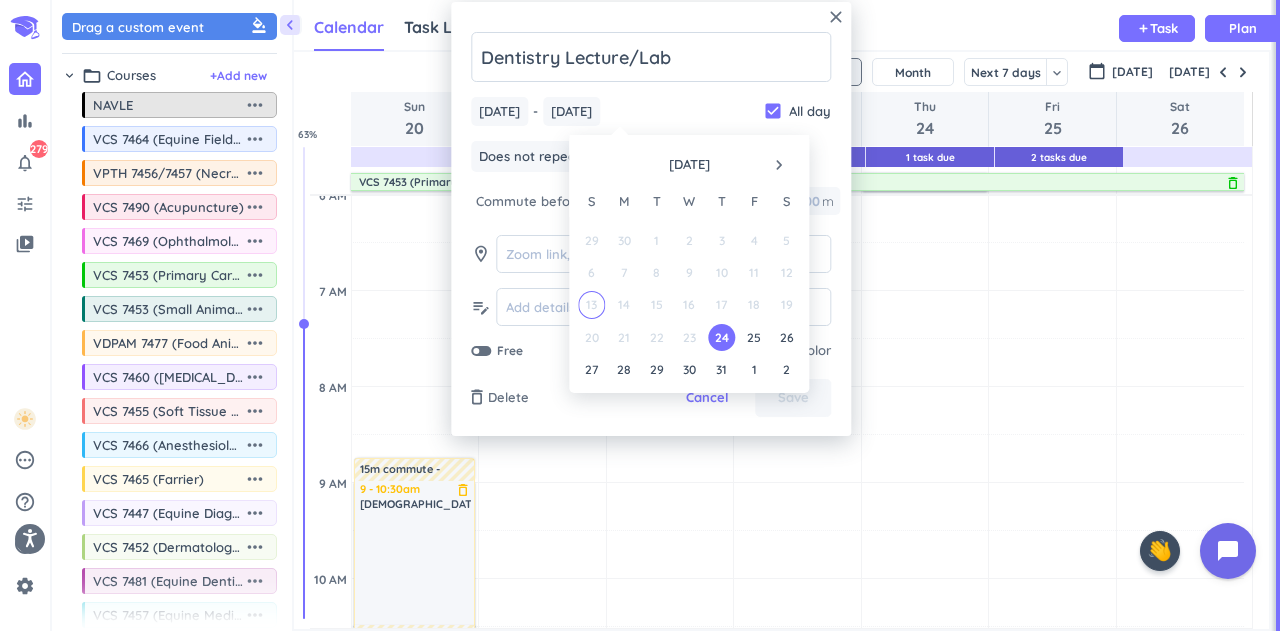 click on "24" at bounding box center [721, 337] 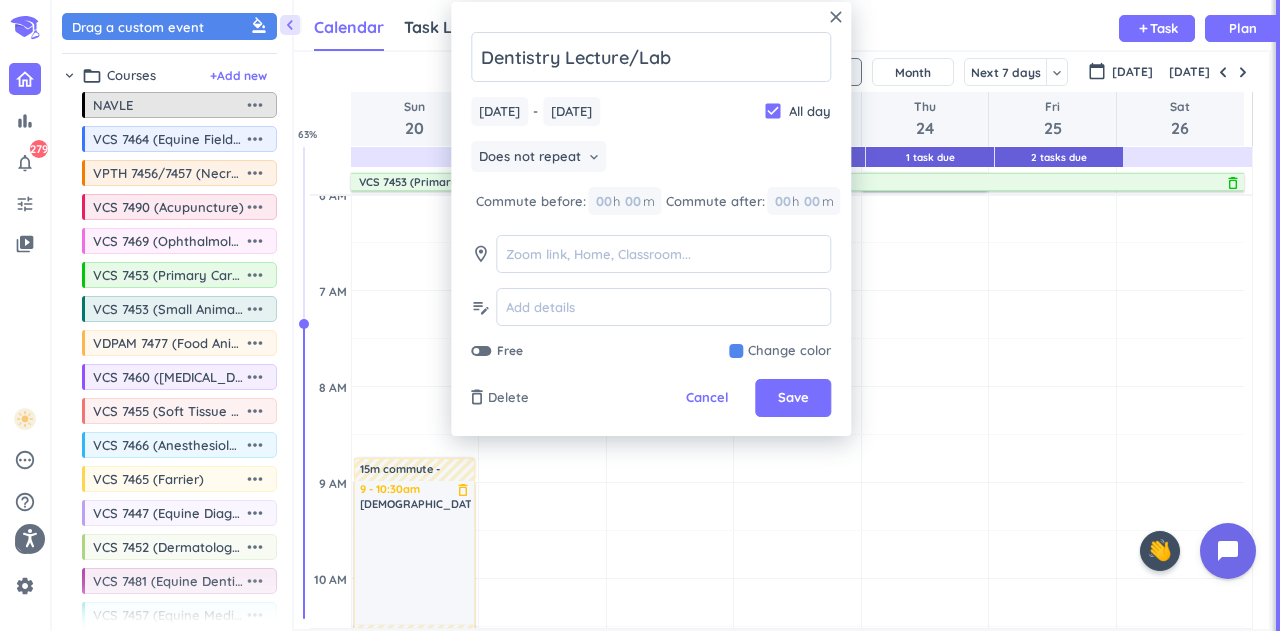 click on "check_box" at bounding box center (773, 111) 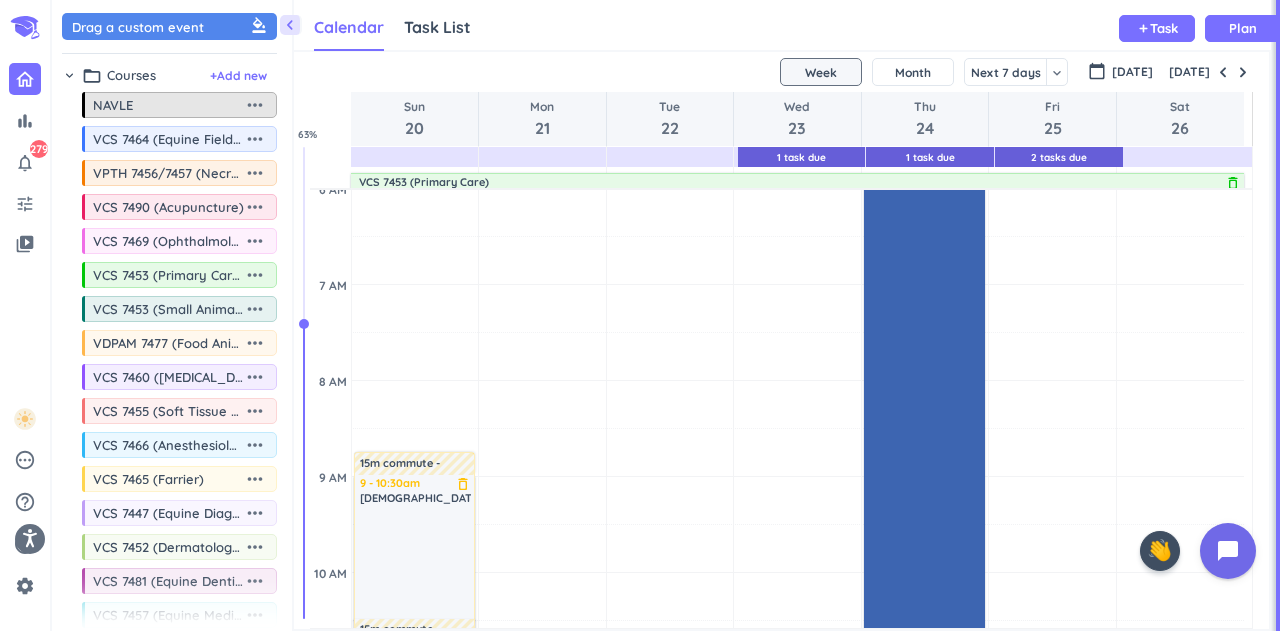 click on "12am - 11:59pm Dentistry Lecture/Lab delete_outline priority_high" at bounding box center [924, 955] 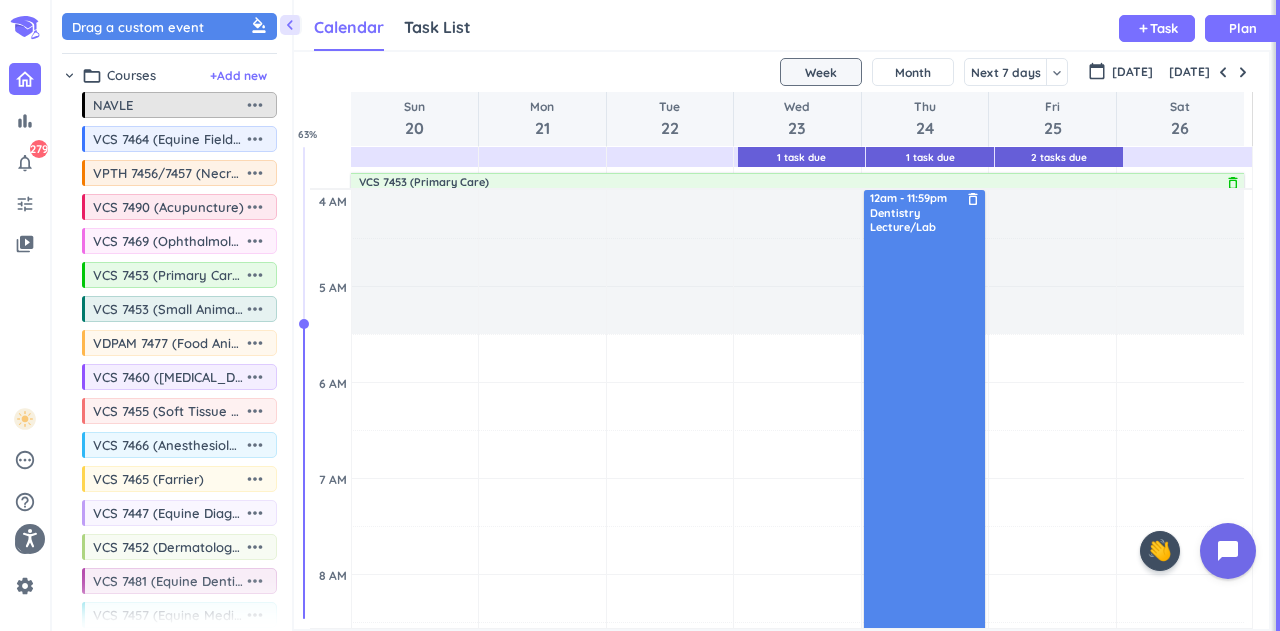 click on "Adjust Awake Time" at bounding box center (1052, 262) 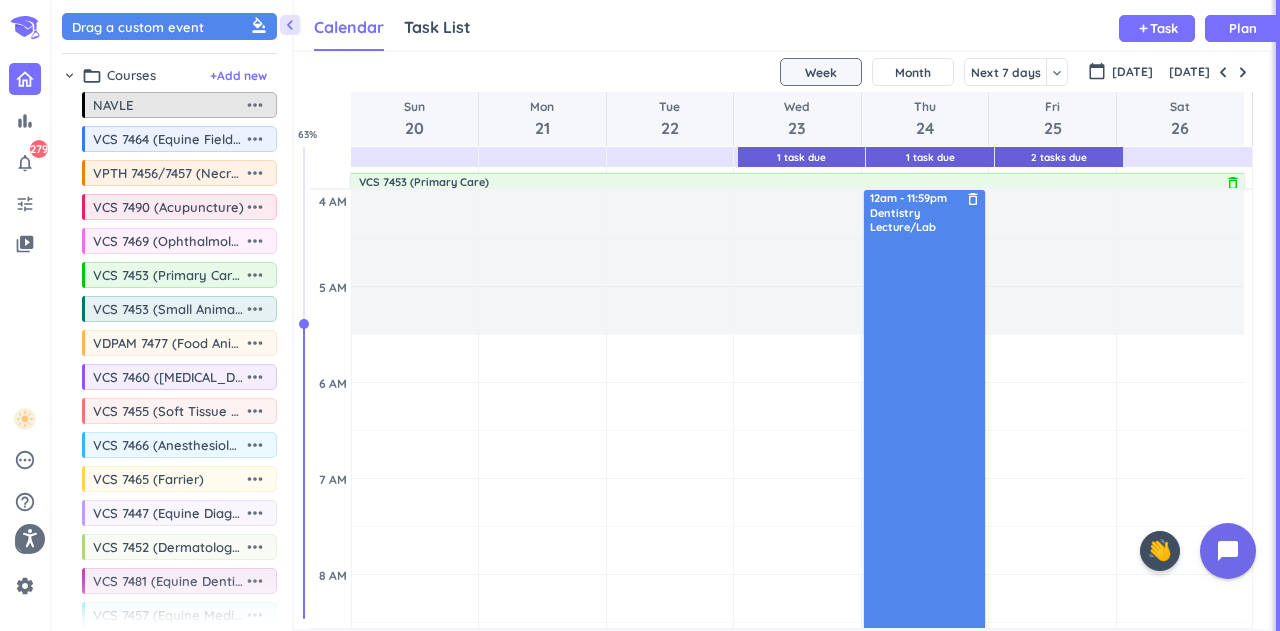 click at bounding box center [797, 358] 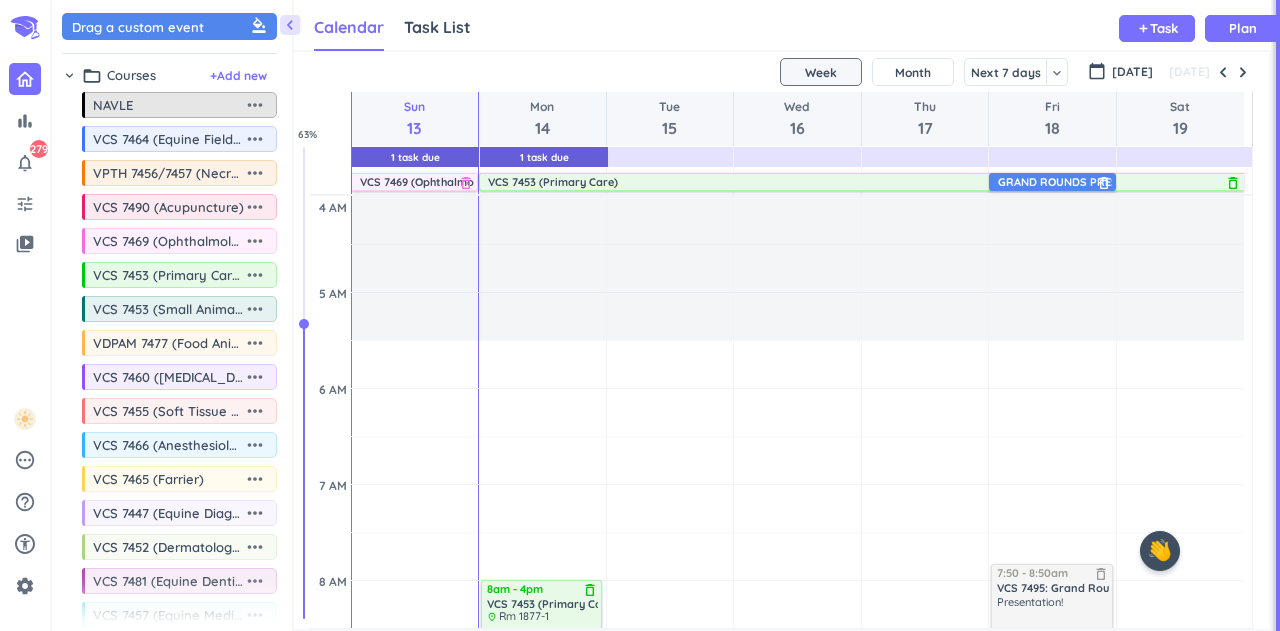 scroll, scrollTop: 0, scrollLeft: 0, axis: both 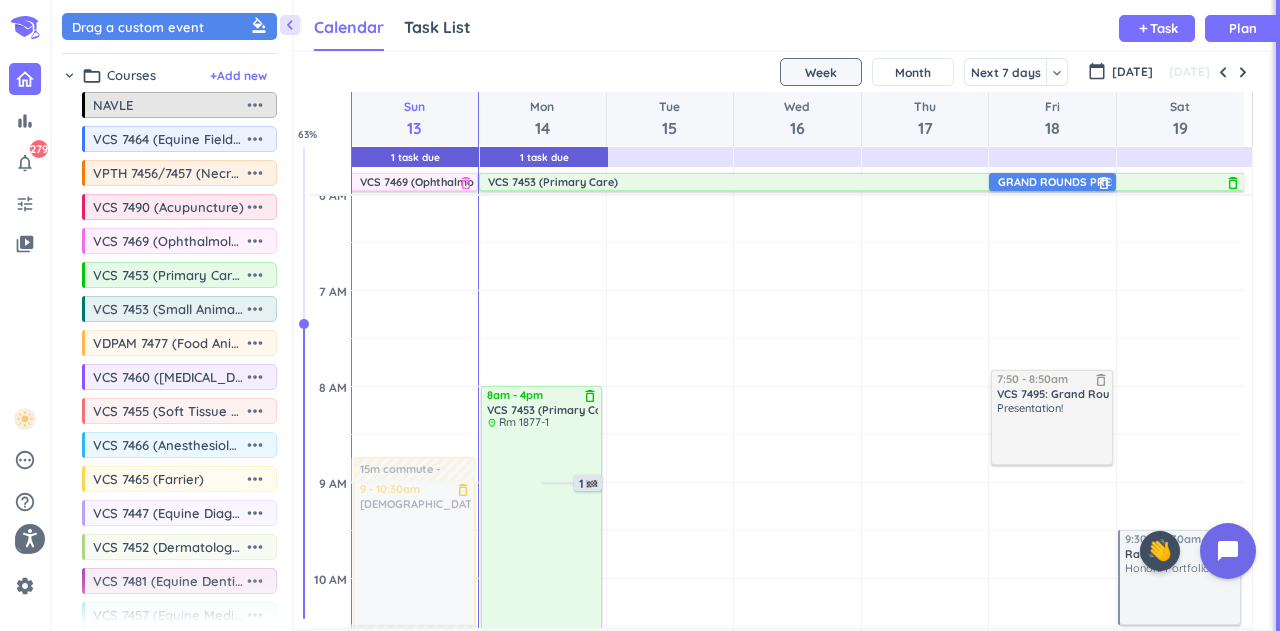 click at bounding box center (1243, 72) 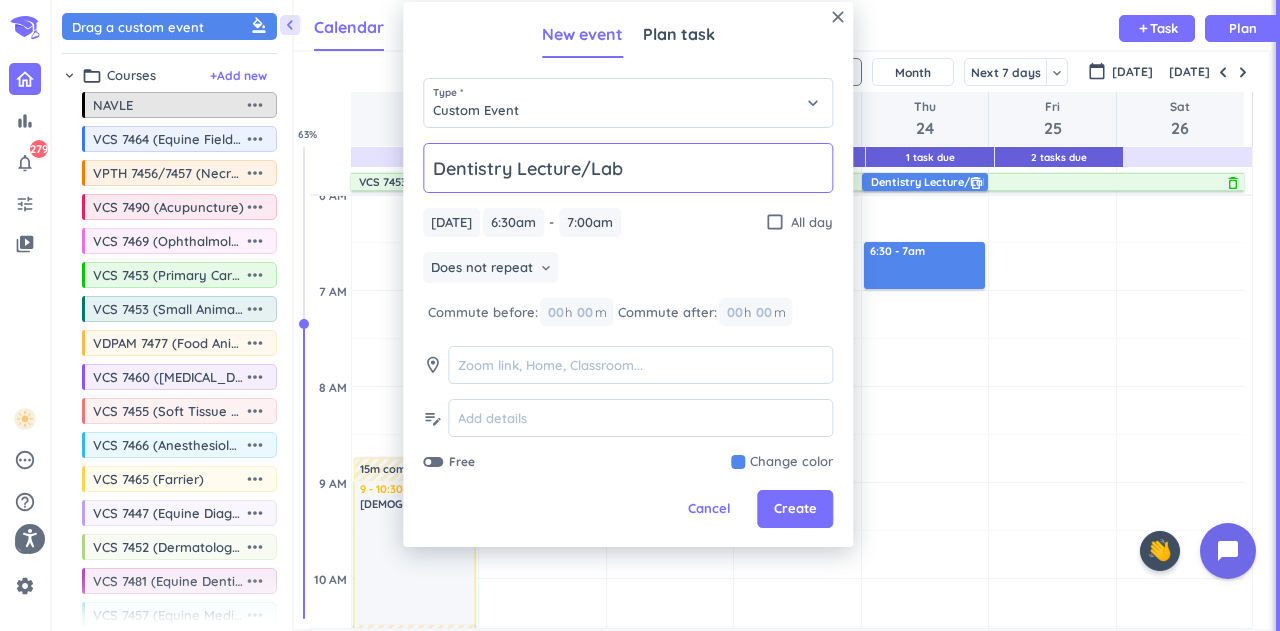 type on "Dentistry Lecture/Lab" 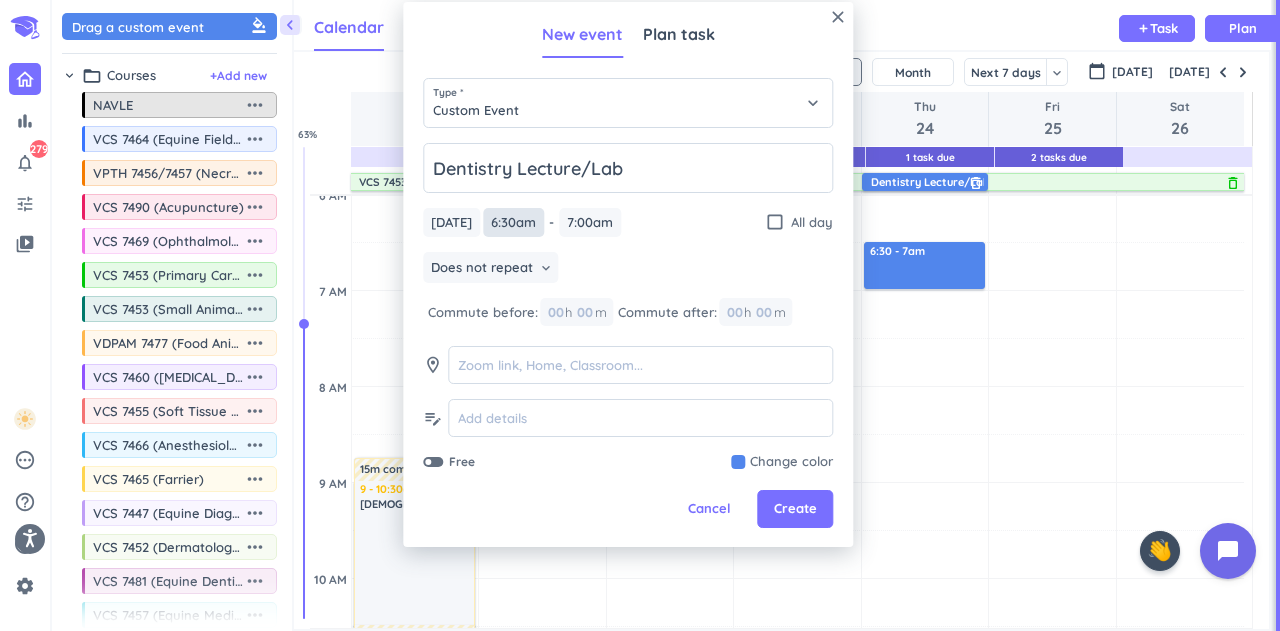 click on "6:30am" at bounding box center [513, 222] 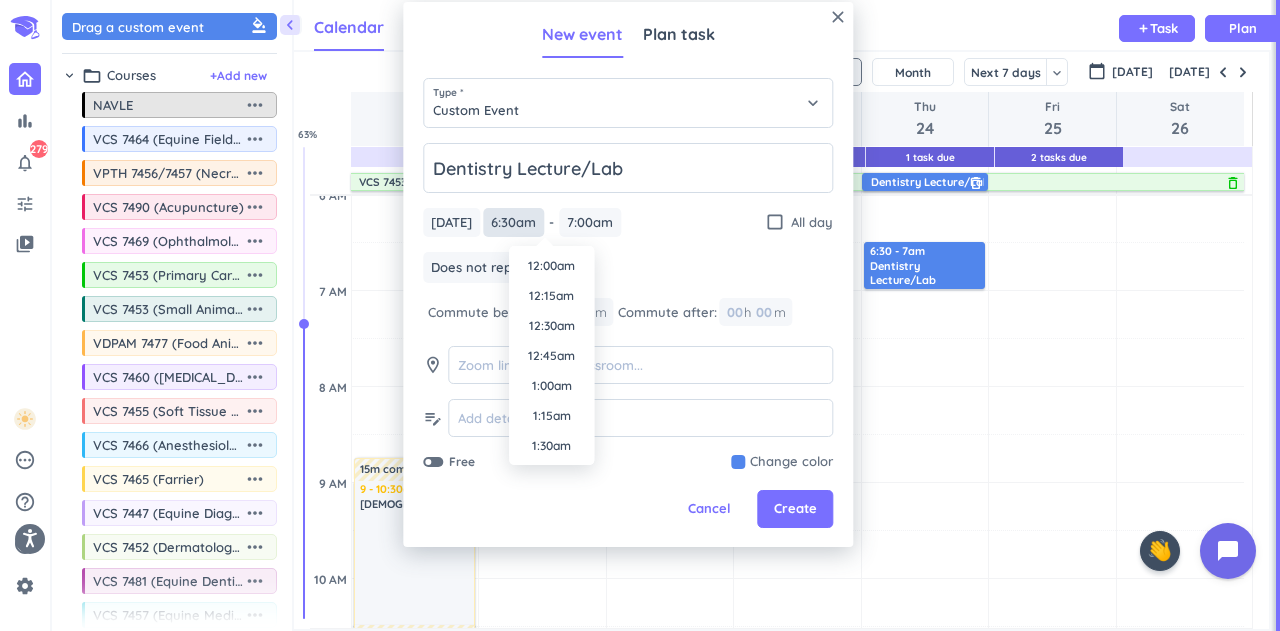 scroll, scrollTop: 690, scrollLeft: 0, axis: vertical 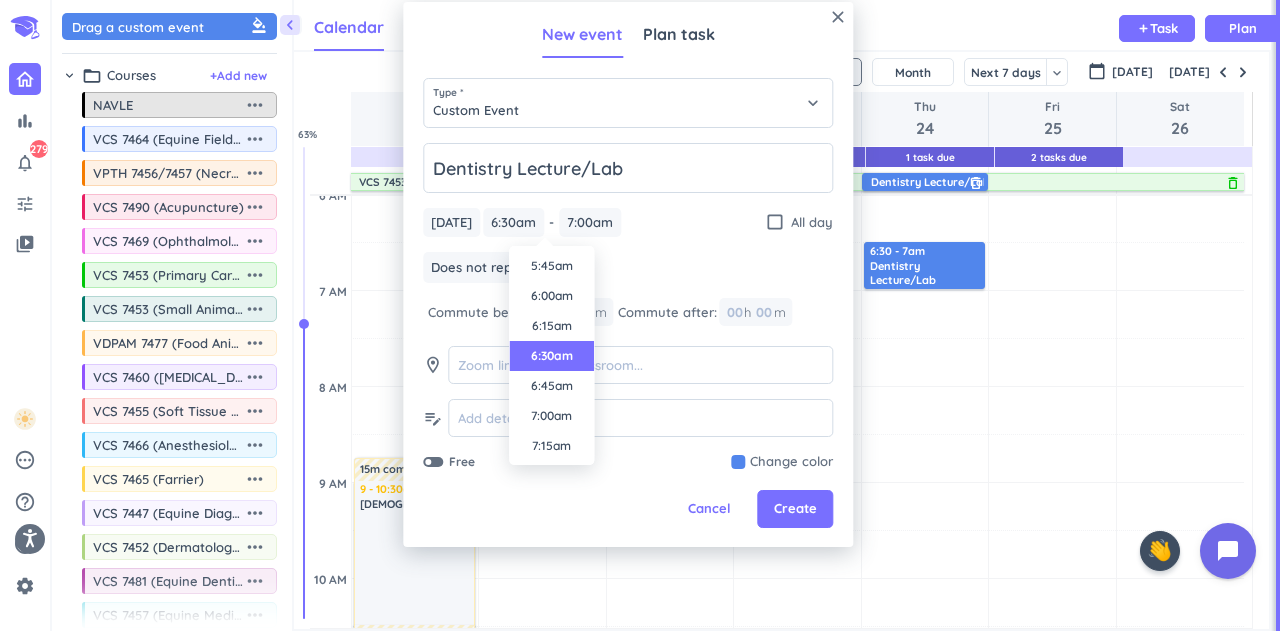 click on "7:00am" at bounding box center [551, 416] 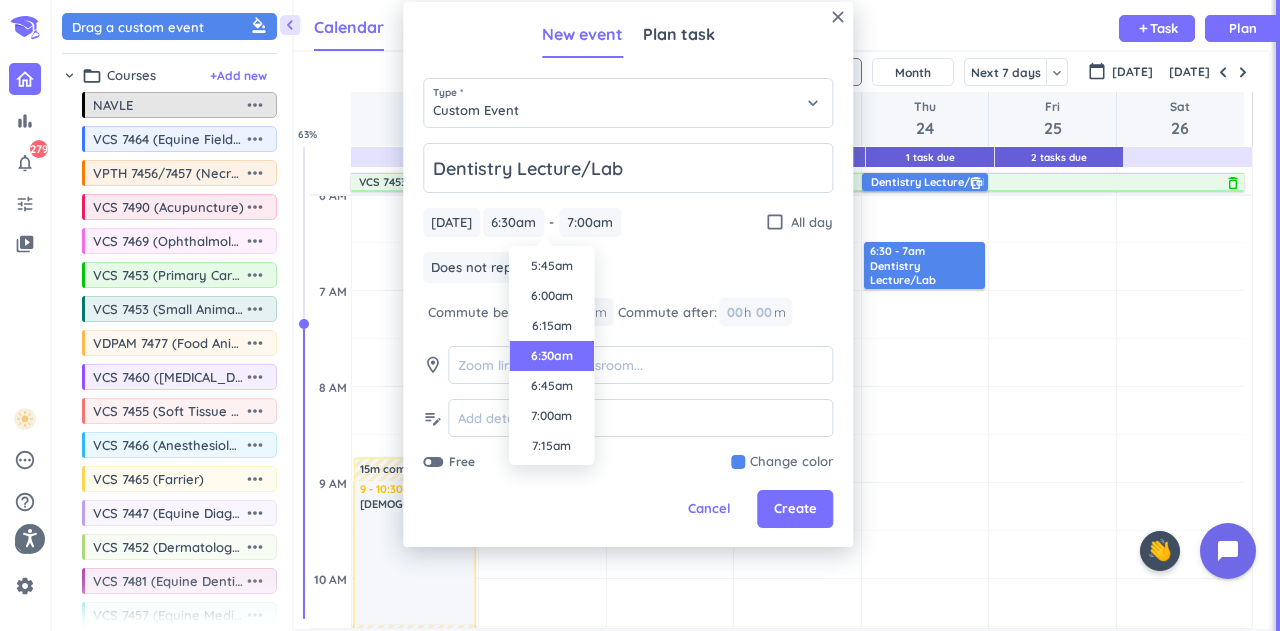 type on "7:00am" 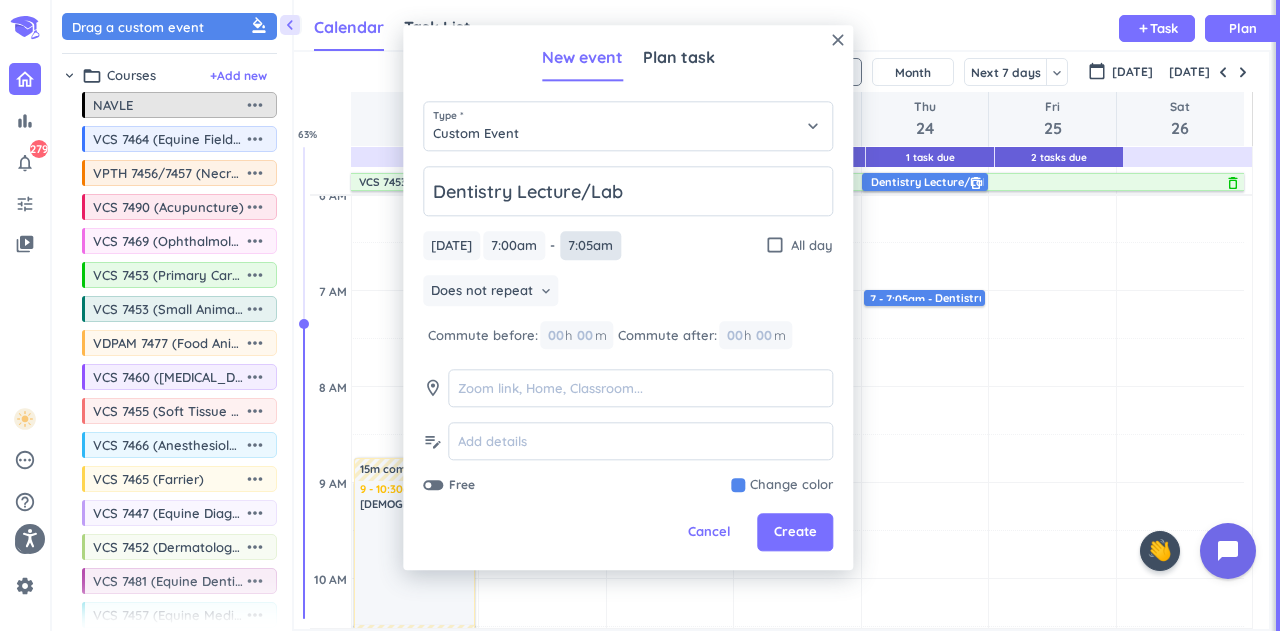 click on "7:05am" at bounding box center (590, 245) 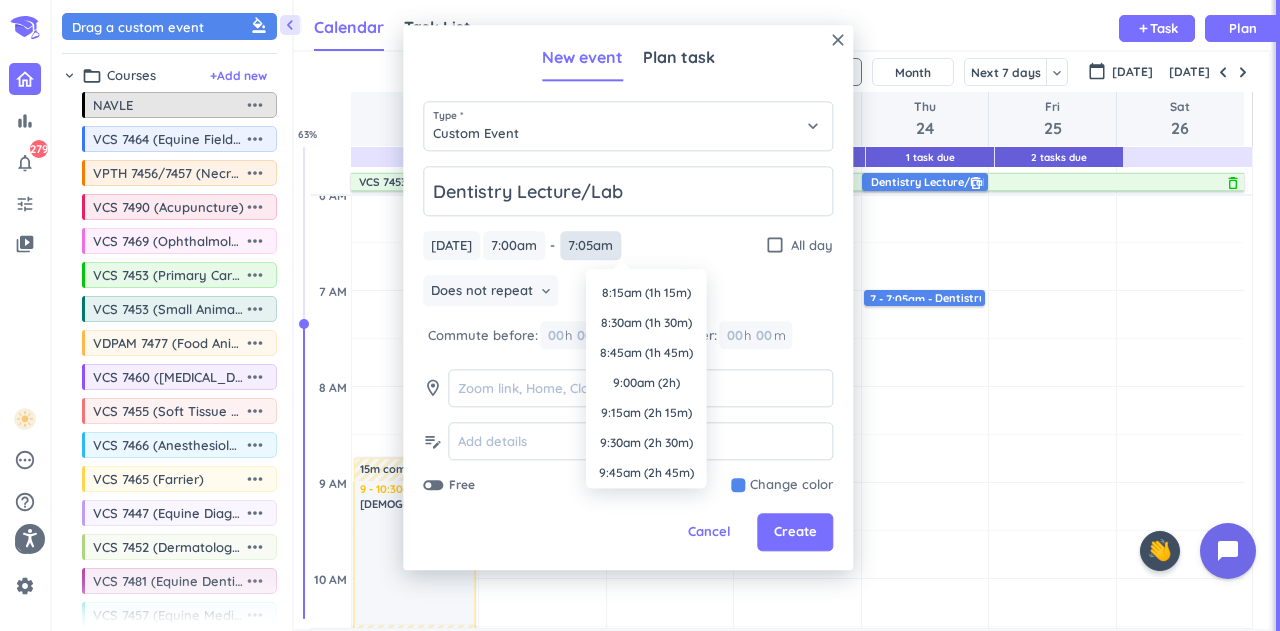 scroll, scrollTop: 117, scrollLeft: 0, axis: vertical 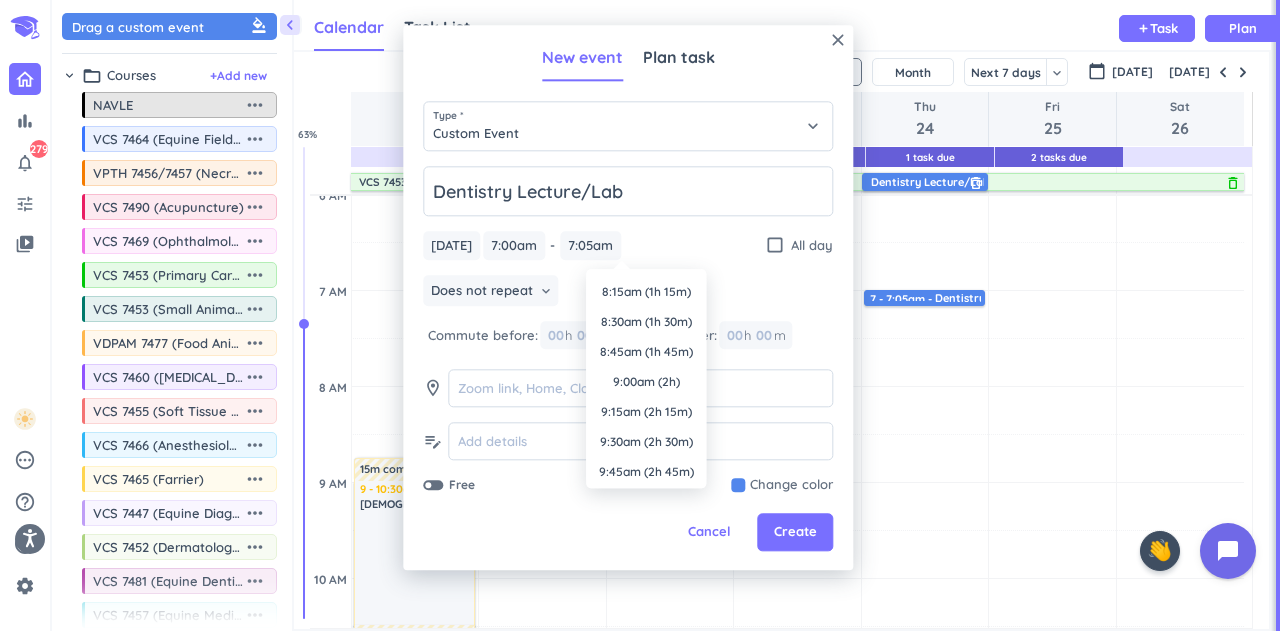 click on "9:00am (2h)" at bounding box center (646, 382) 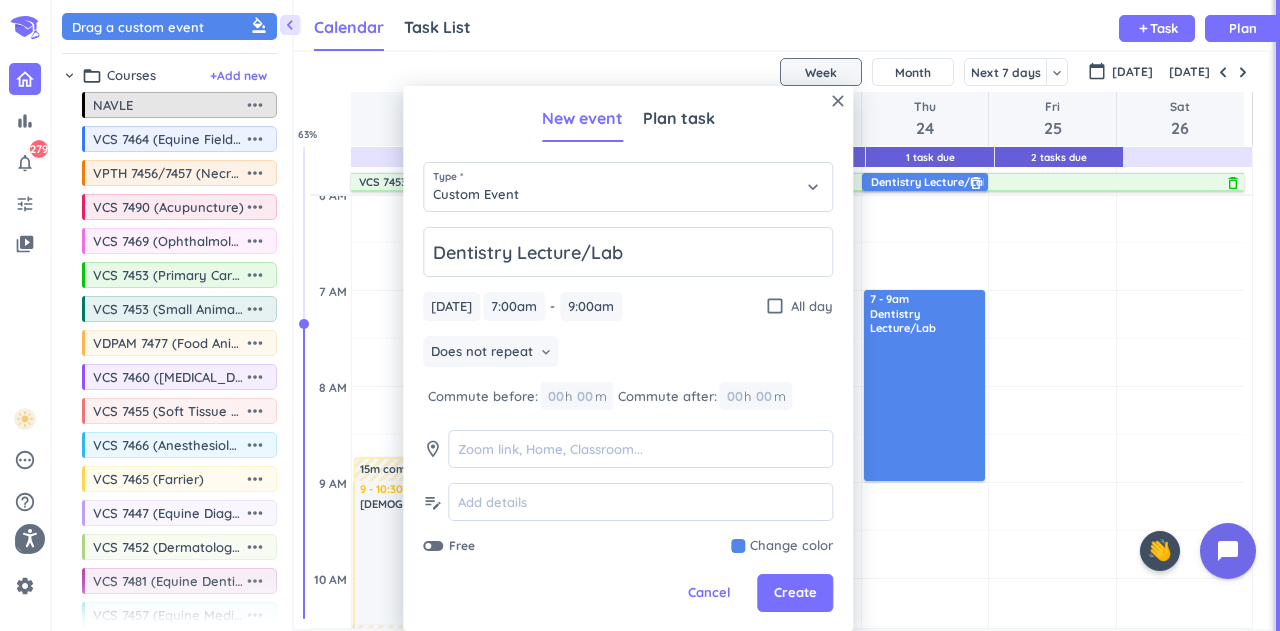 click on "Create" at bounding box center (795, 593) 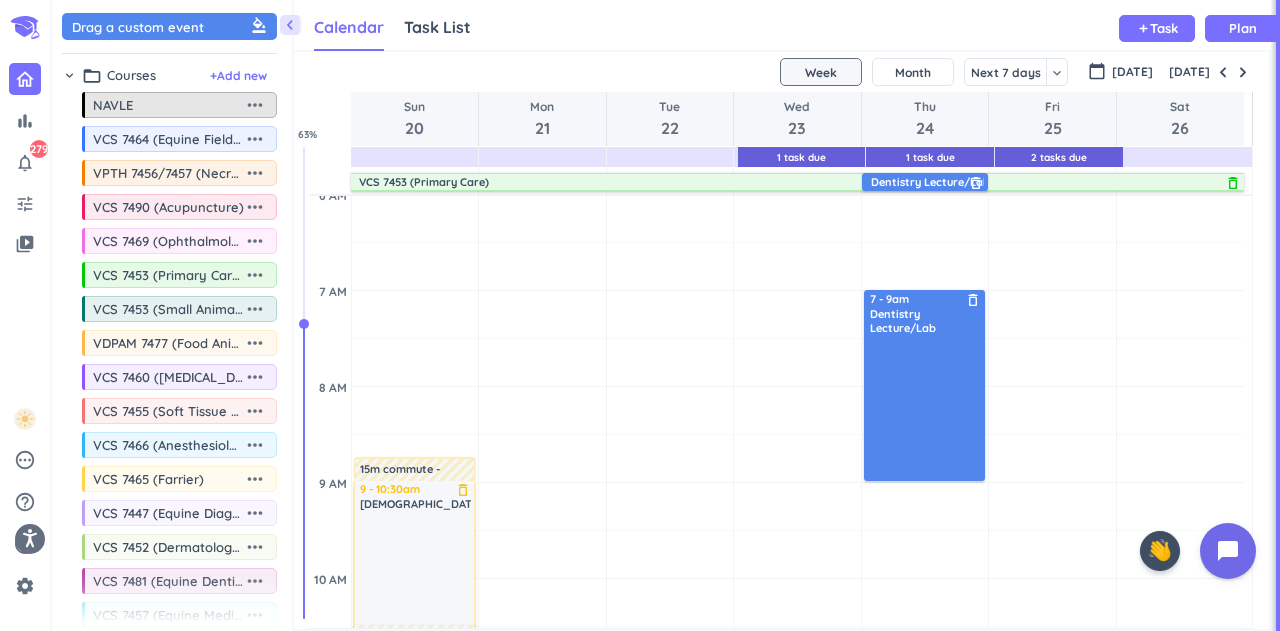 click on "delete_outline" at bounding box center (976, 183) 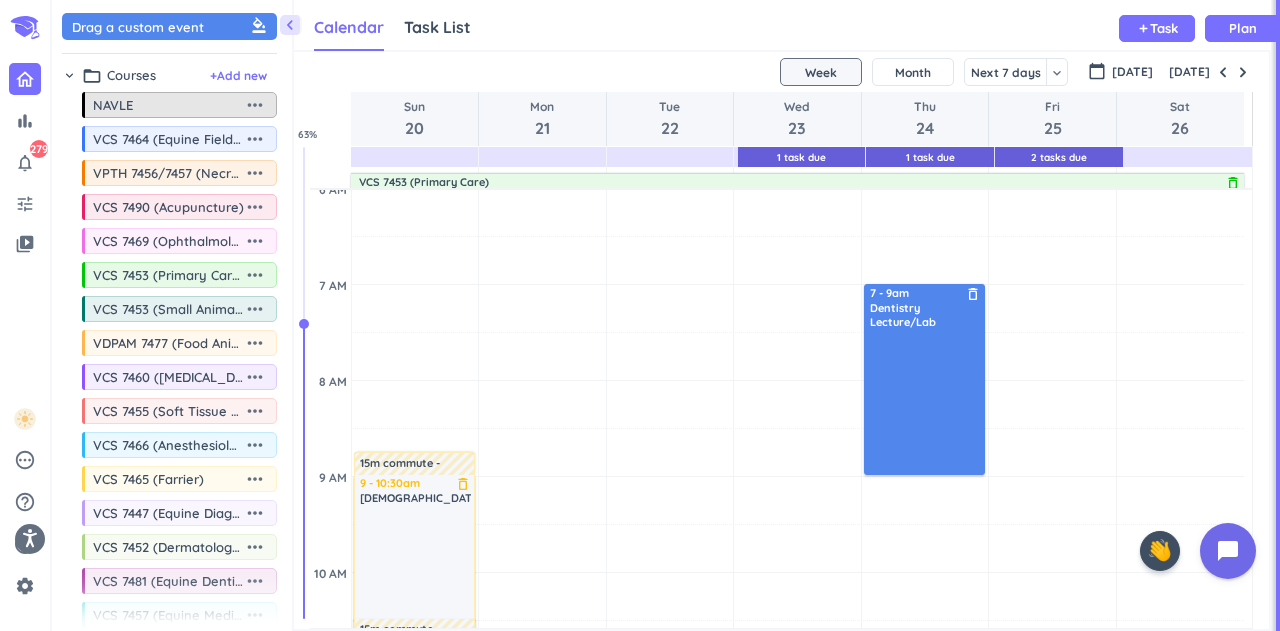 click on "[DATE]" at bounding box center (1189, 72) 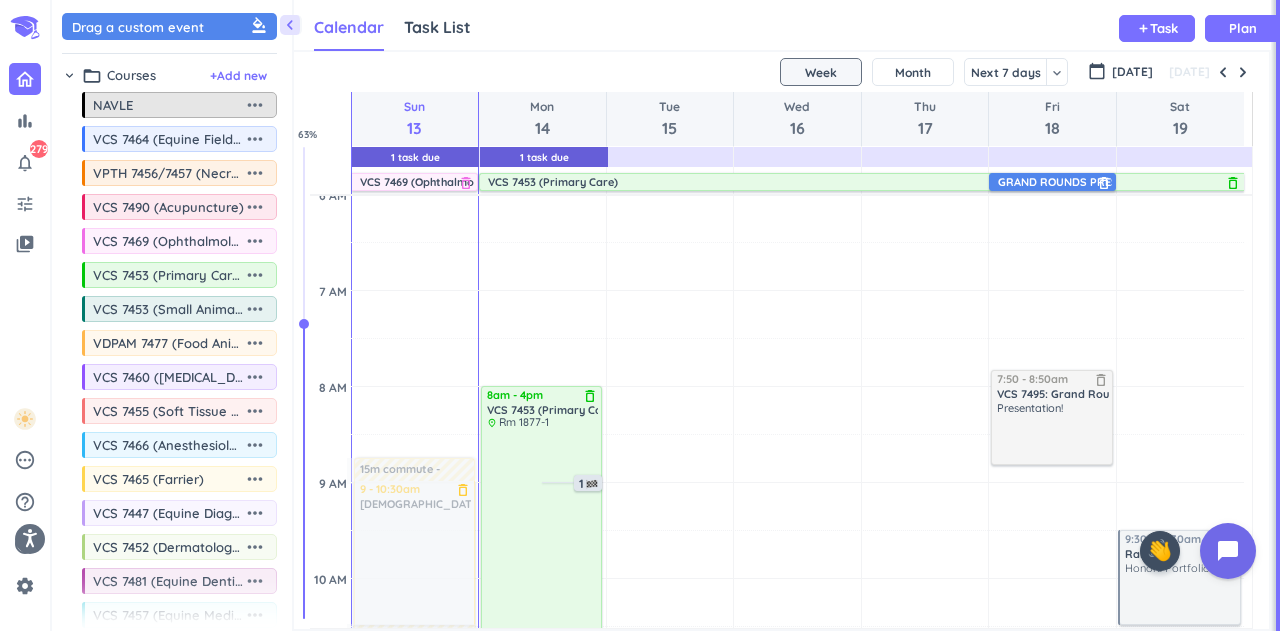 click at bounding box center (1243, 72) 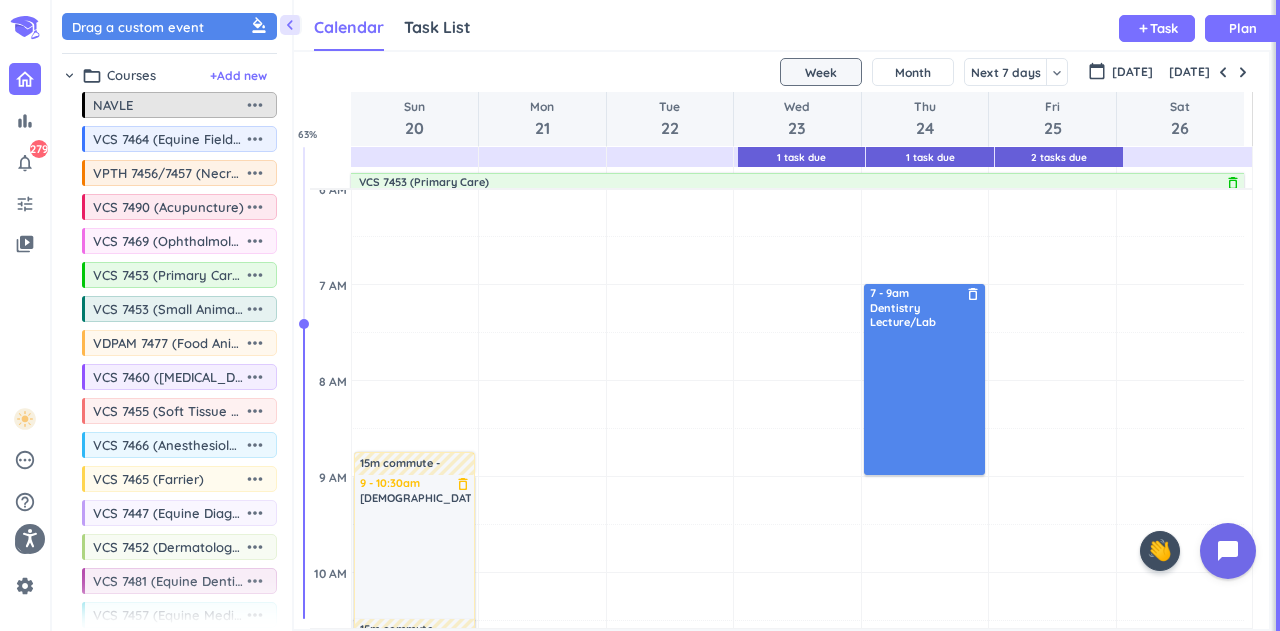 scroll, scrollTop: 193, scrollLeft: 0, axis: vertical 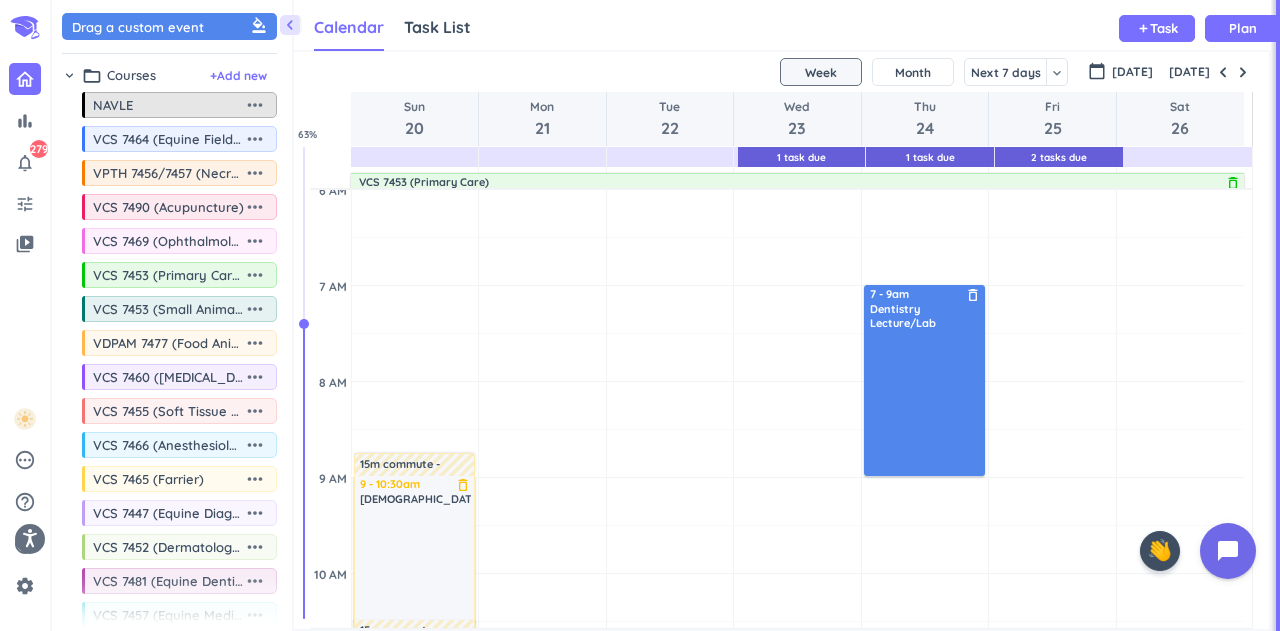 click at bounding box center (1243, 72) 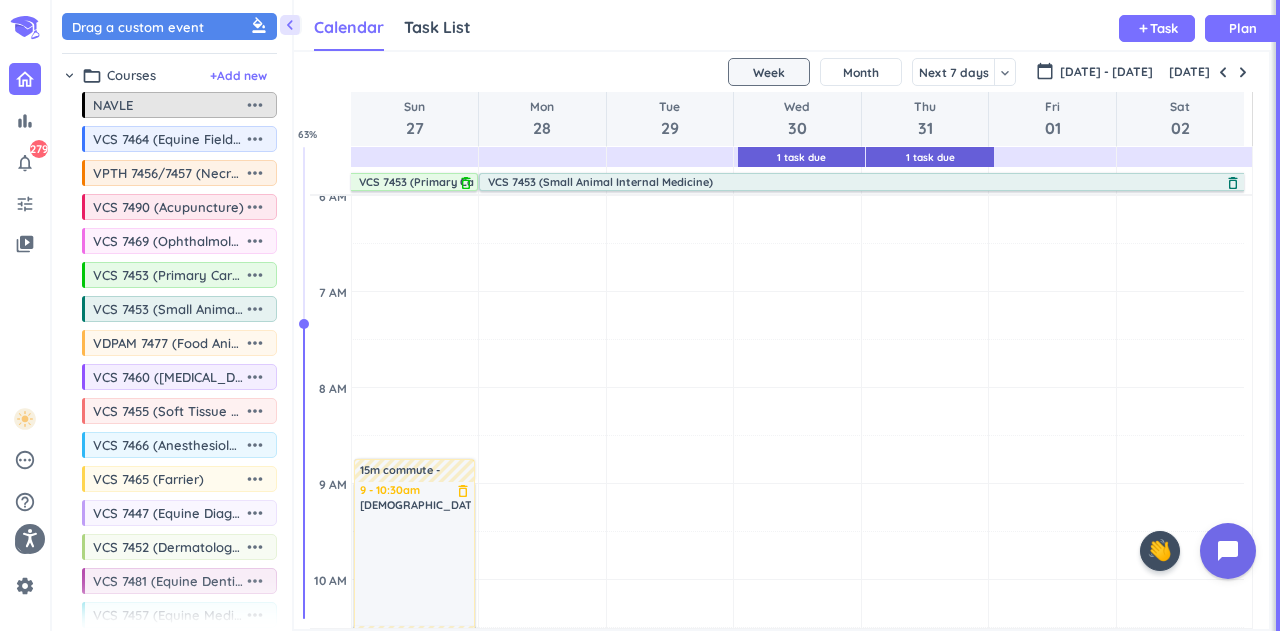 scroll, scrollTop: 194, scrollLeft: 0, axis: vertical 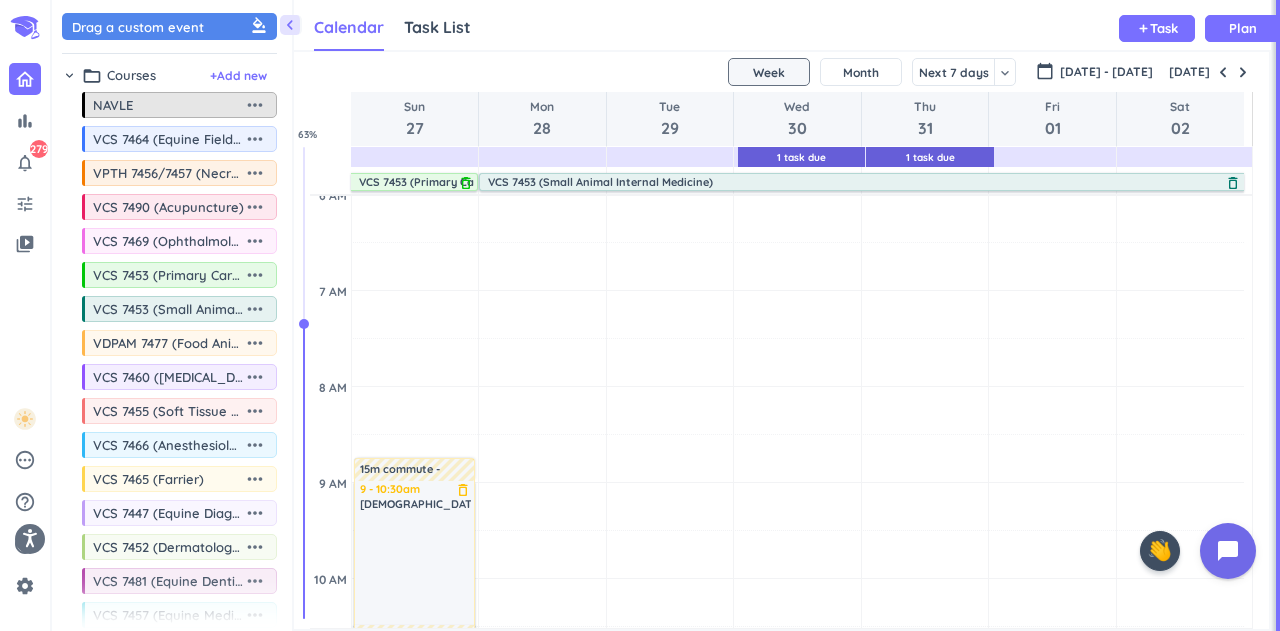 click at bounding box center [1223, 72] 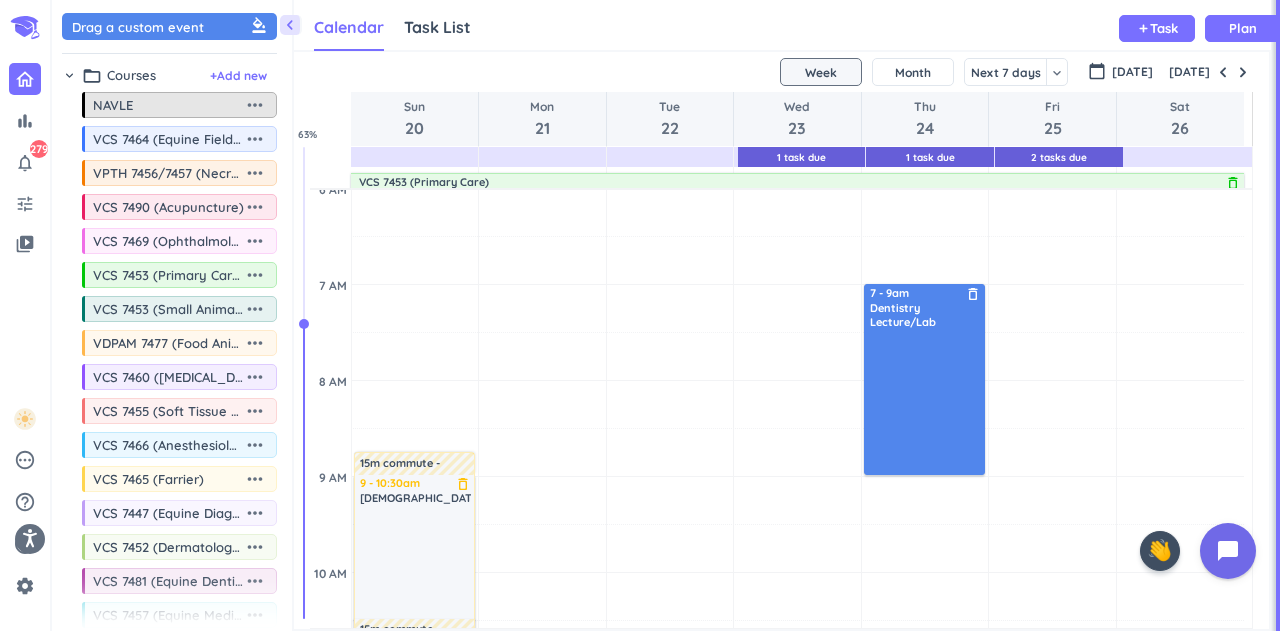 click at bounding box center [1223, 72] 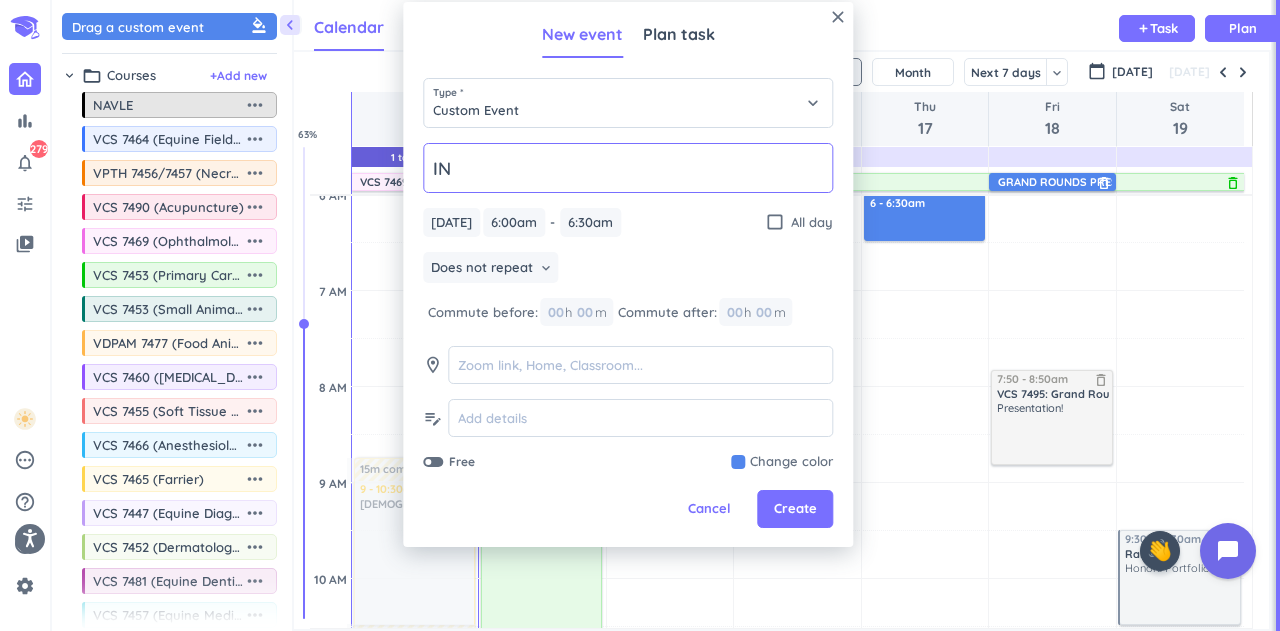 type on "In House" 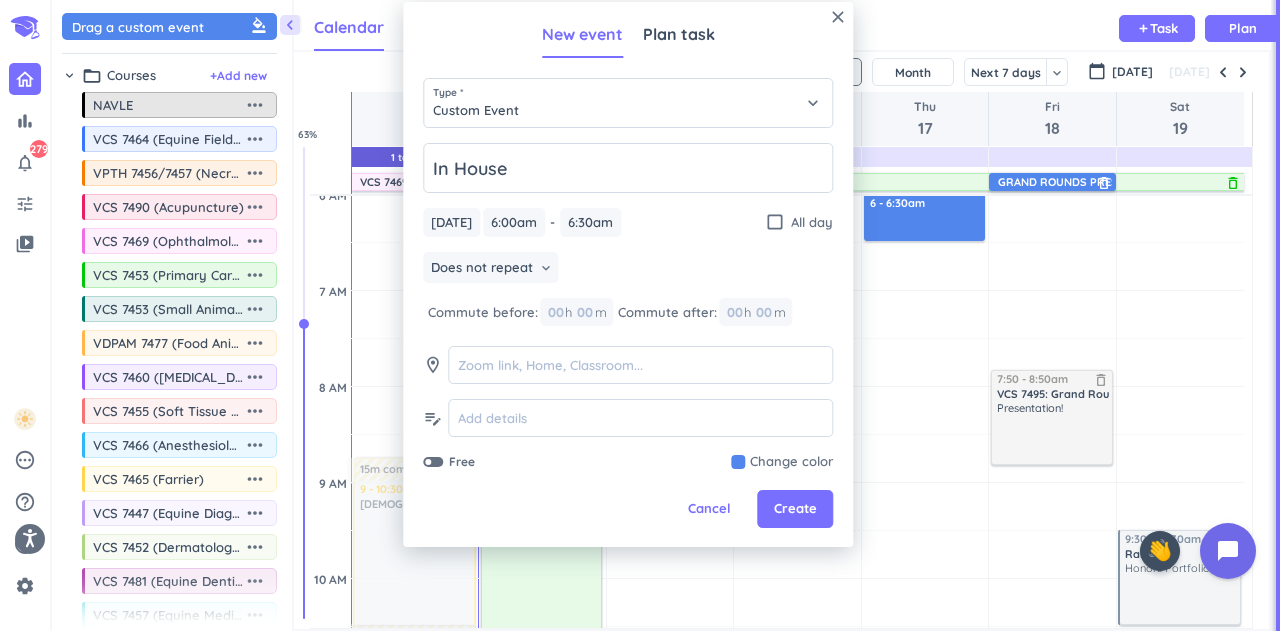 click at bounding box center [782, 462] 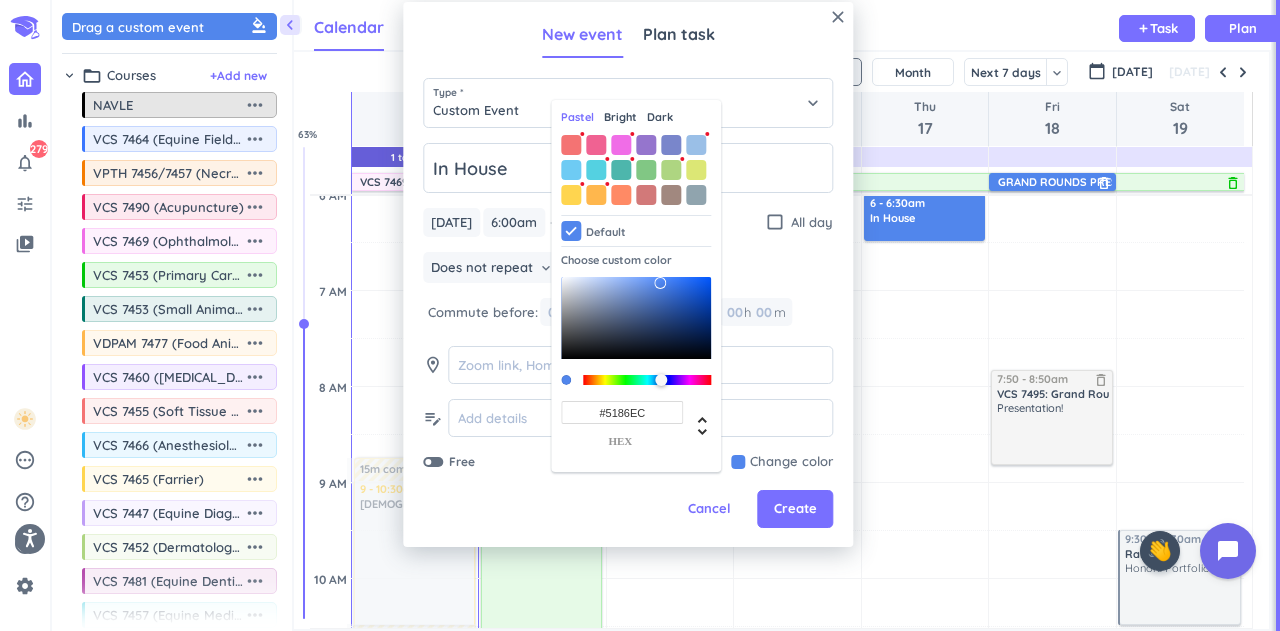 click on "Bright" at bounding box center (620, 117) 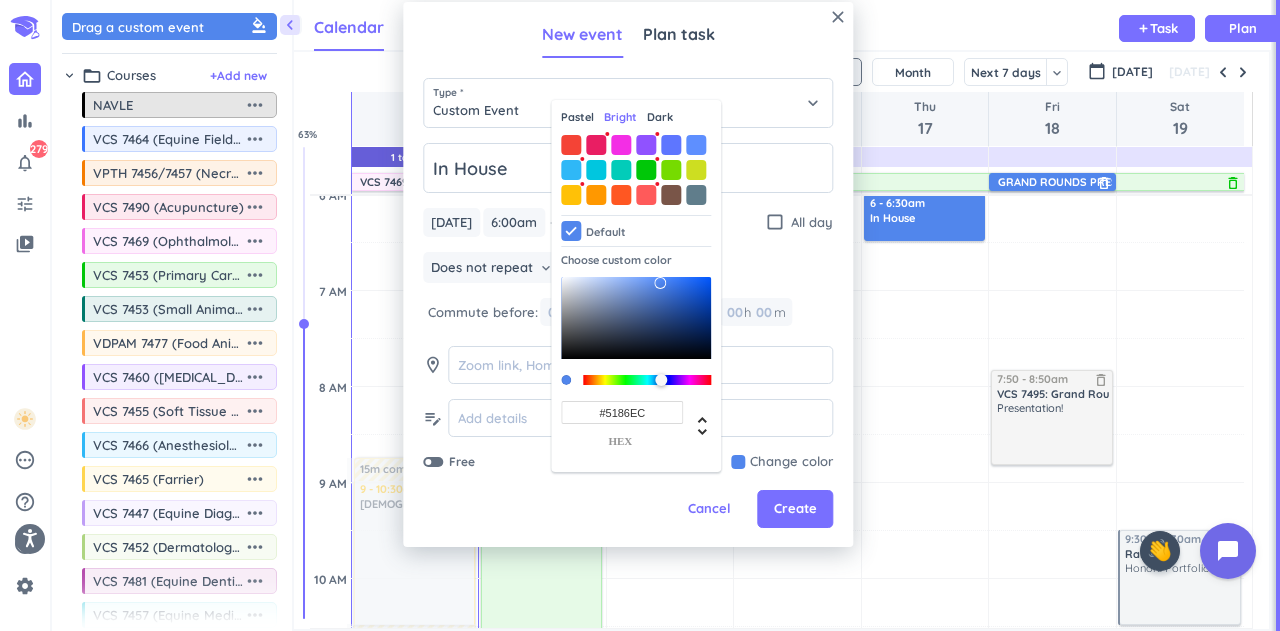 click at bounding box center [571, 145] 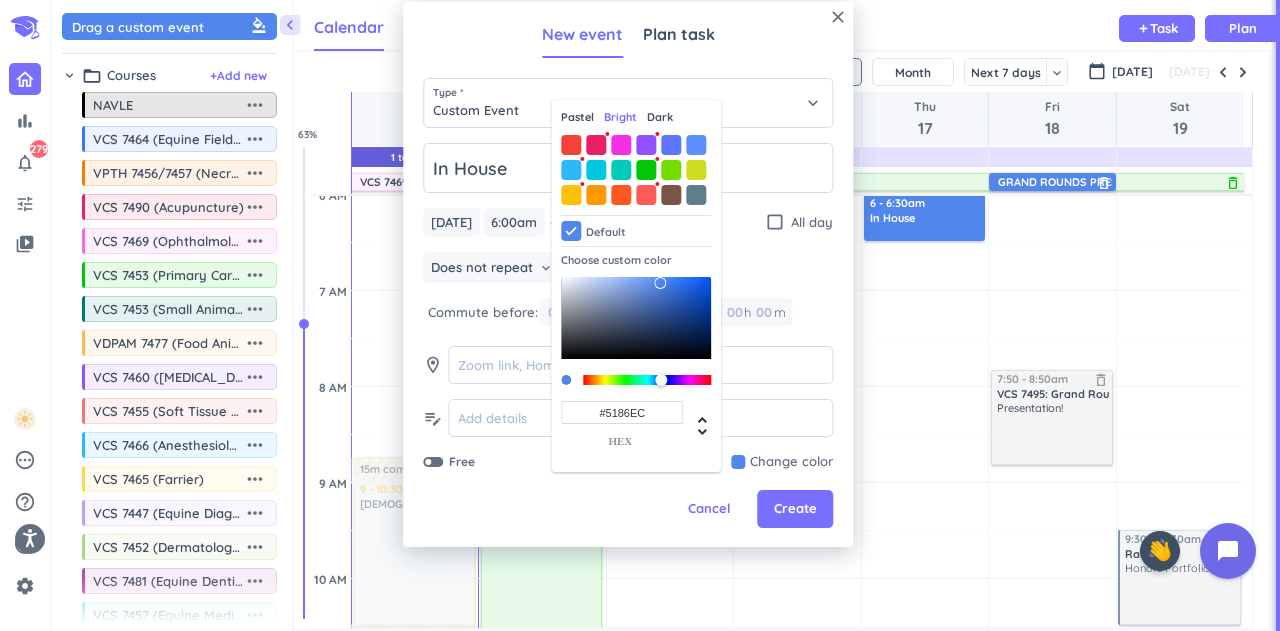type on "#F44336" 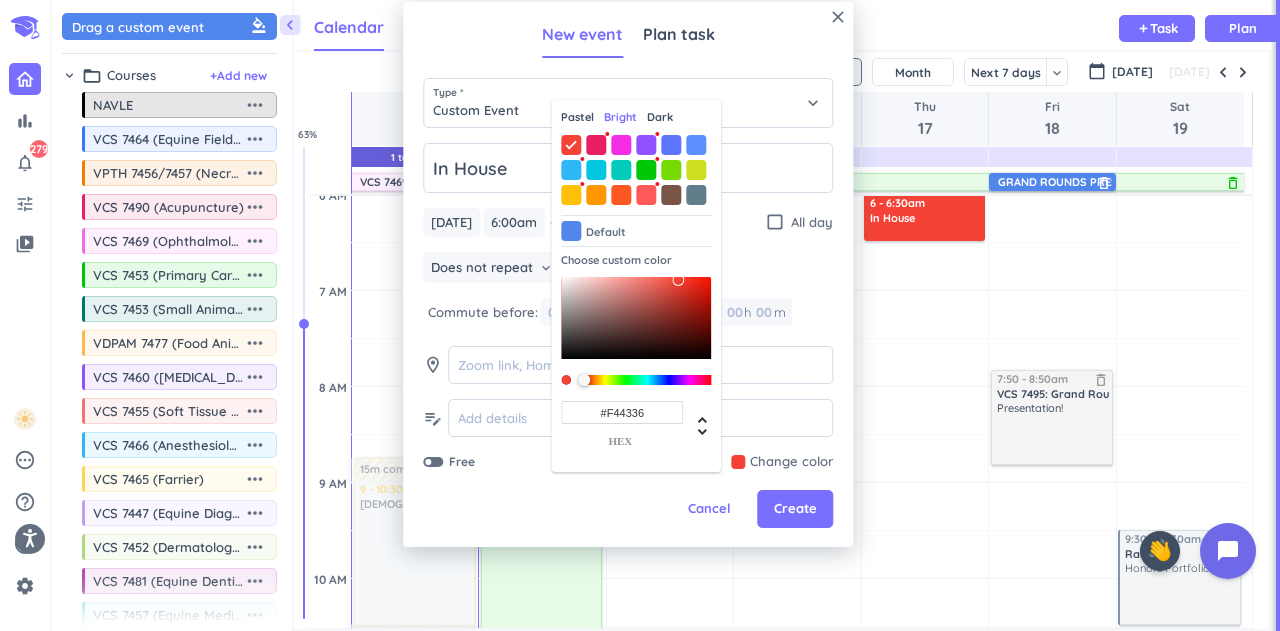 click on "Does not repeat keyboard_arrow_down" at bounding box center (628, 270) 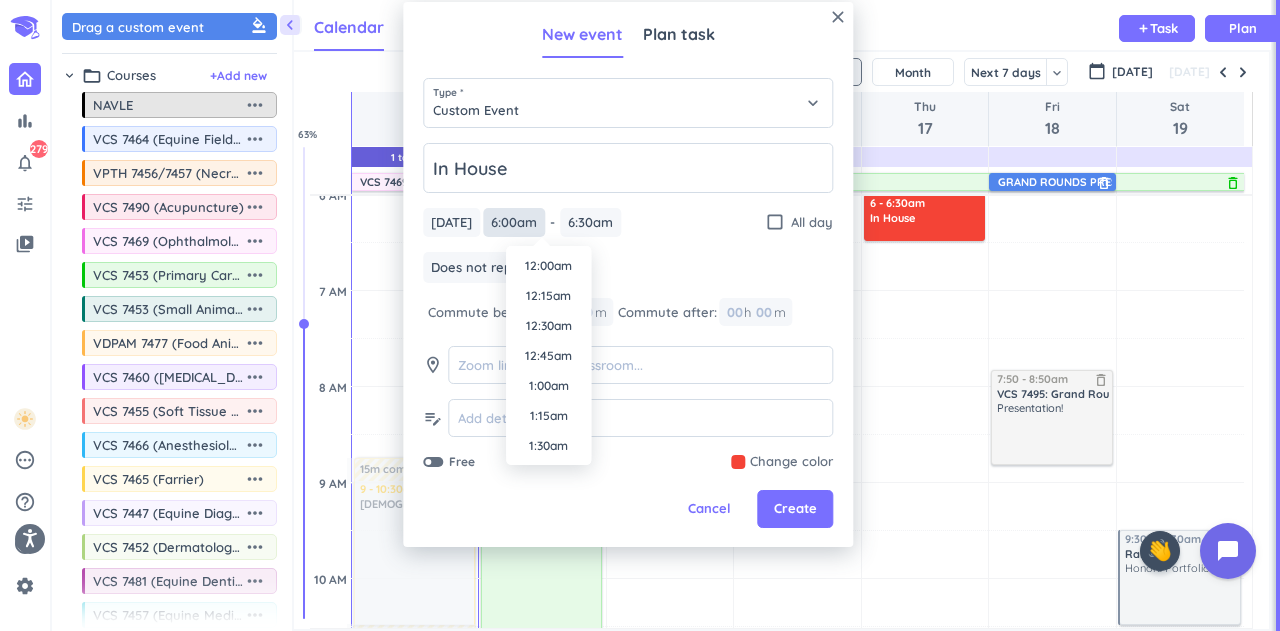 click on "6:00am" at bounding box center [514, 222] 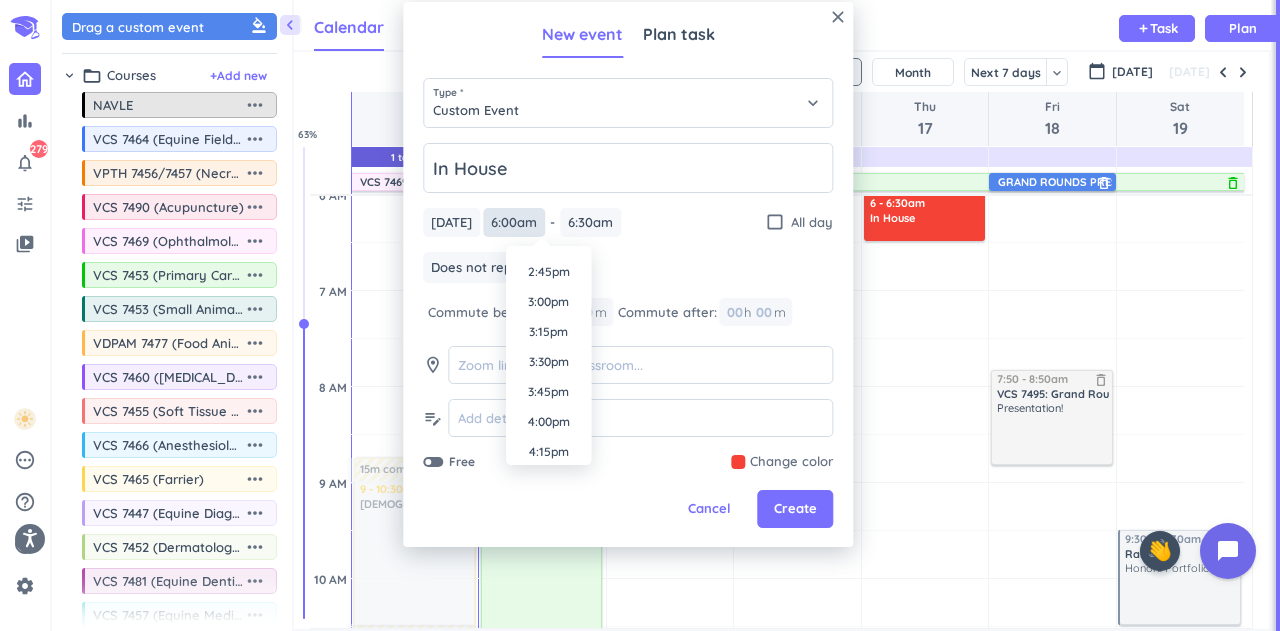 scroll, scrollTop: 1888, scrollLeft: 0, axis: vertical 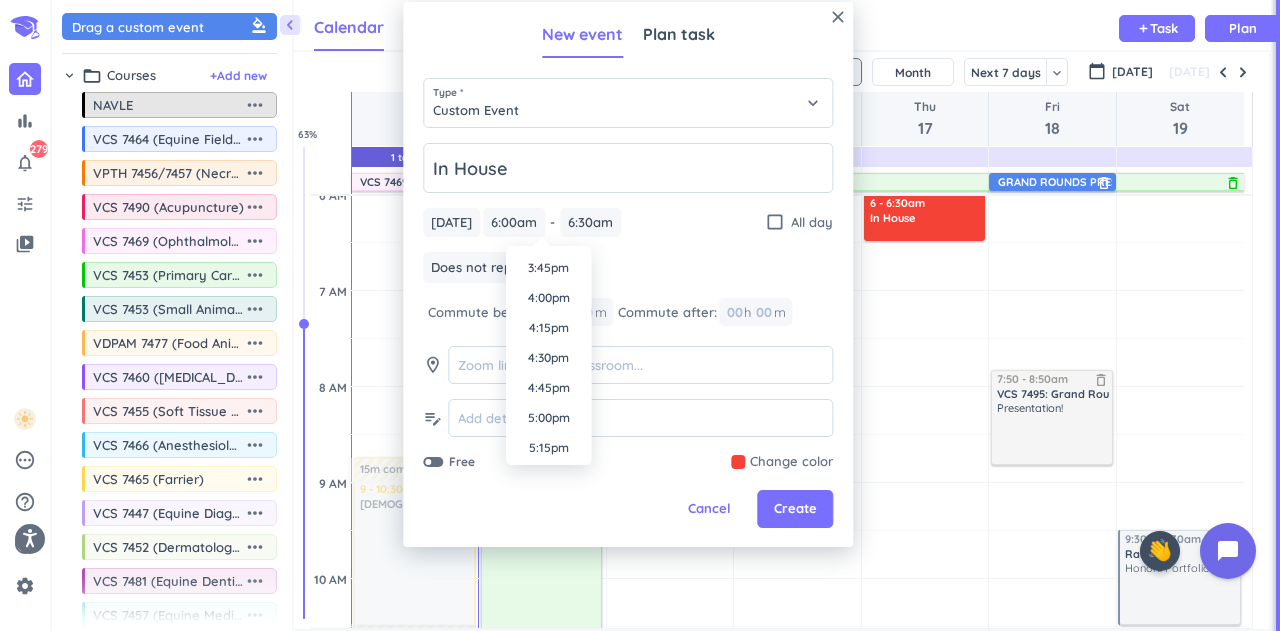 click on "5:00pm" at bounding box center [548, 418] 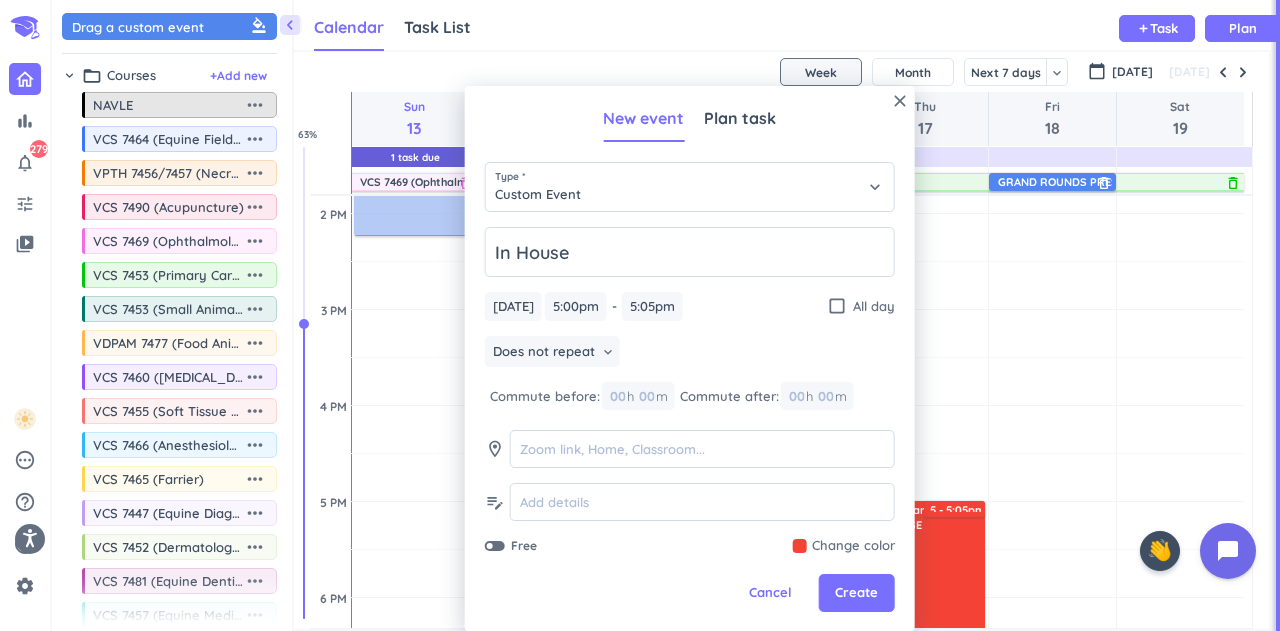 scroll, scrollTop: 957, scrollLeft: 0, axis: vertical 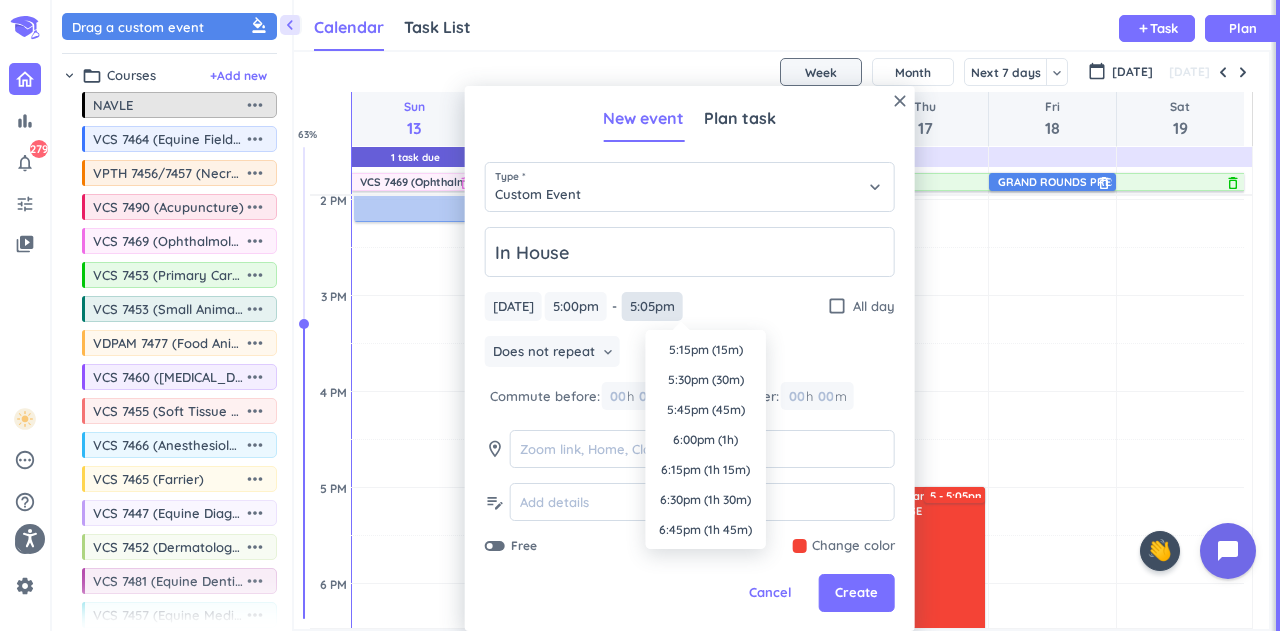 click on "5:05pm" at bounding box center [652, 306] 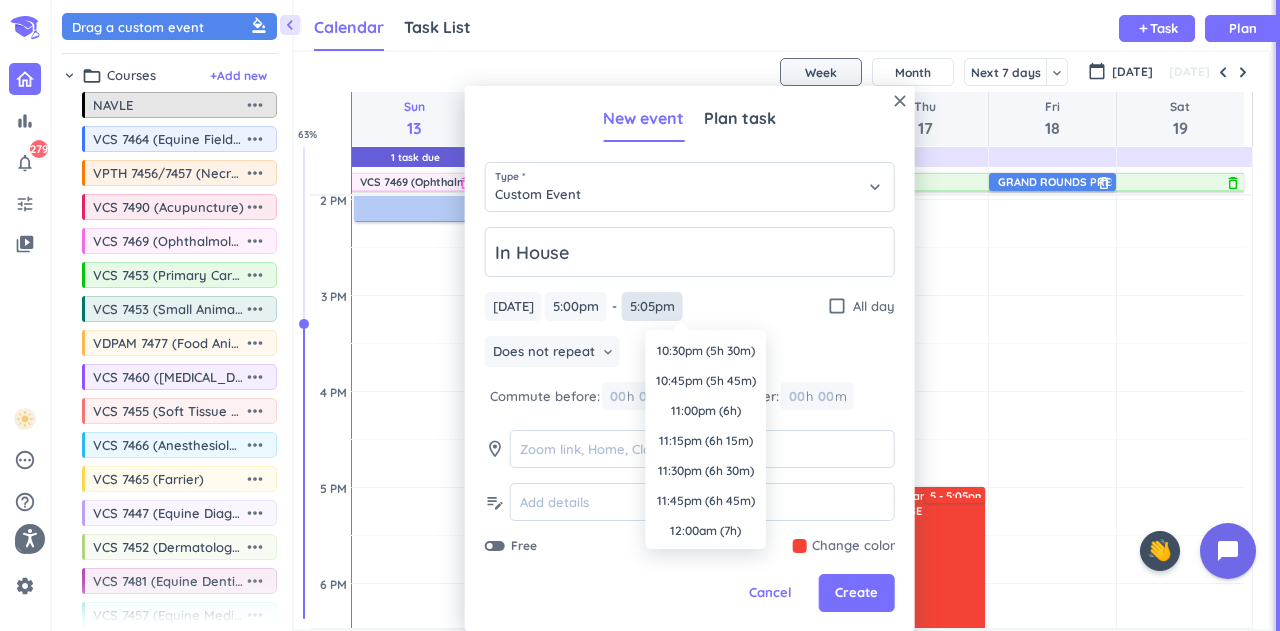 scroll, scrollTop: 668, scrollLeft: 0, axis: vertical 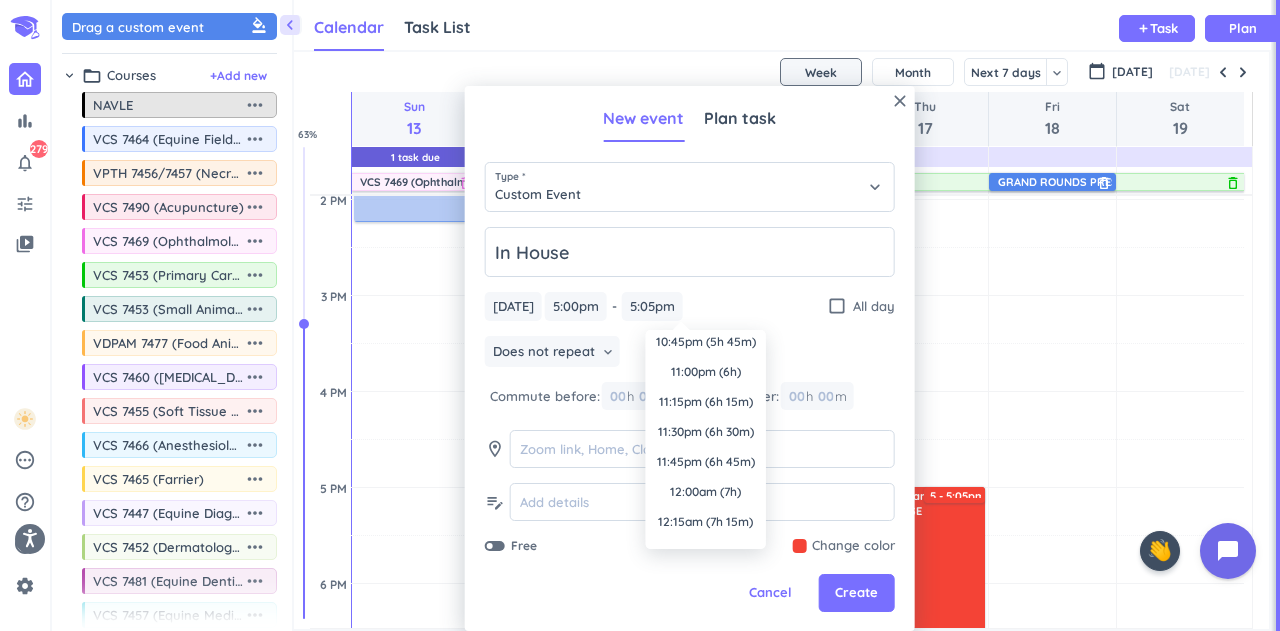click on "12:00am (7h)" at bounding box center [706, 492] 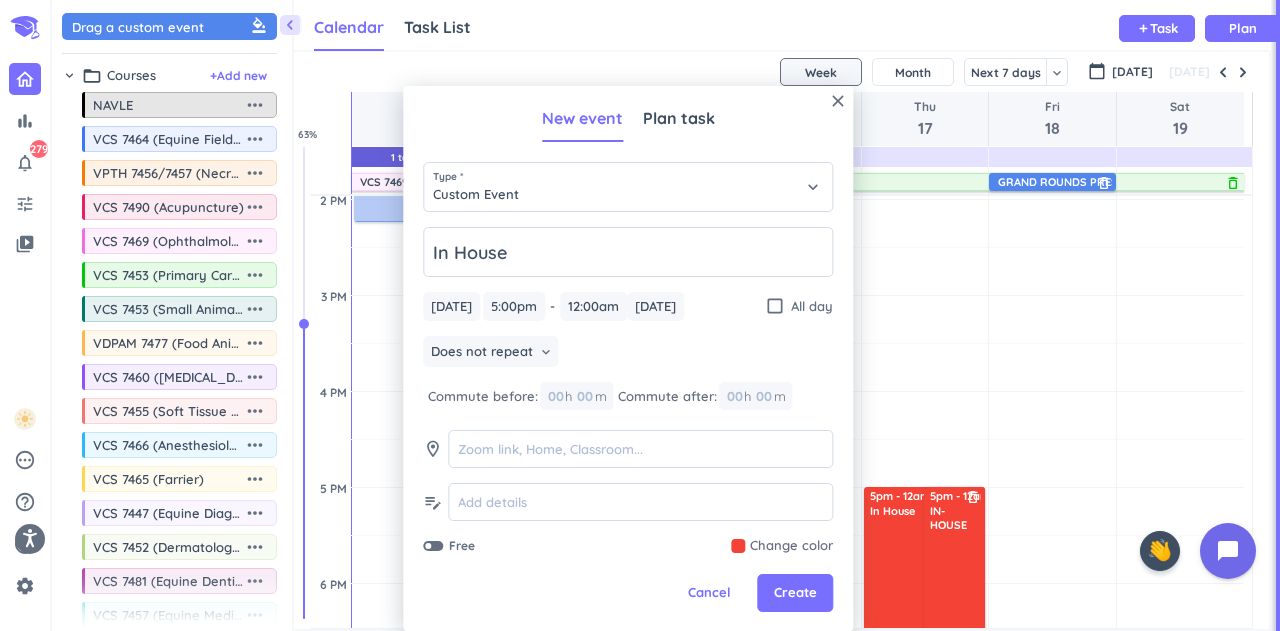 click on "Create" at bounding box center [795, 593] 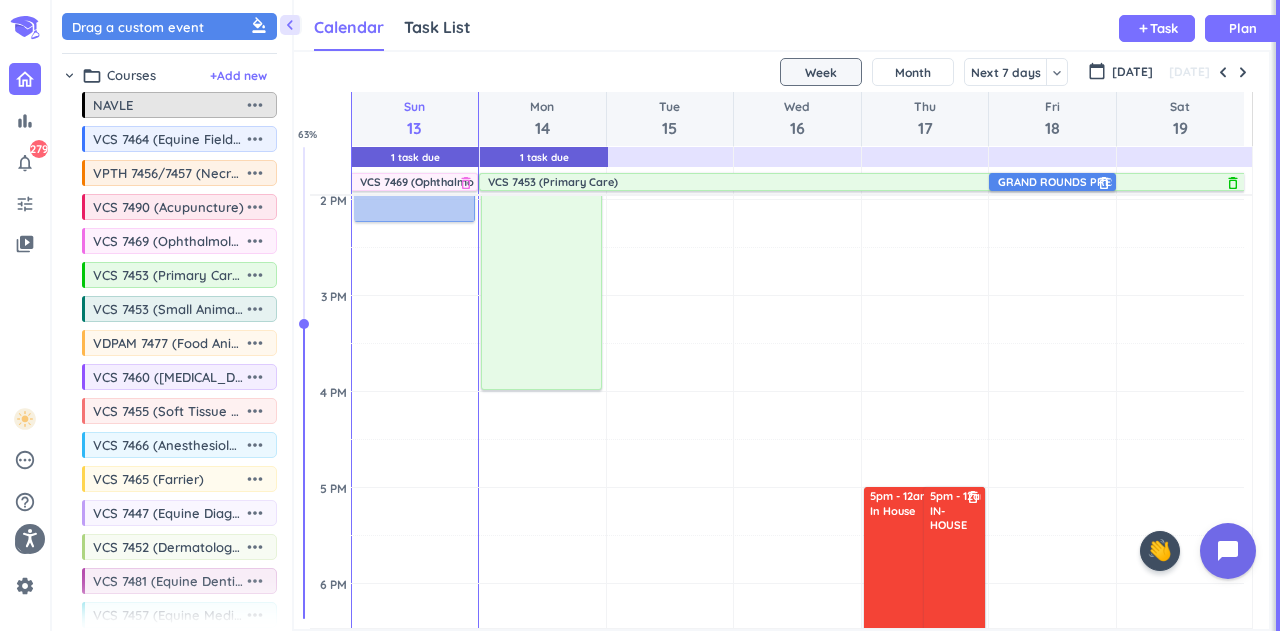 click on "delete_outline" at bounding box center (973, 497) 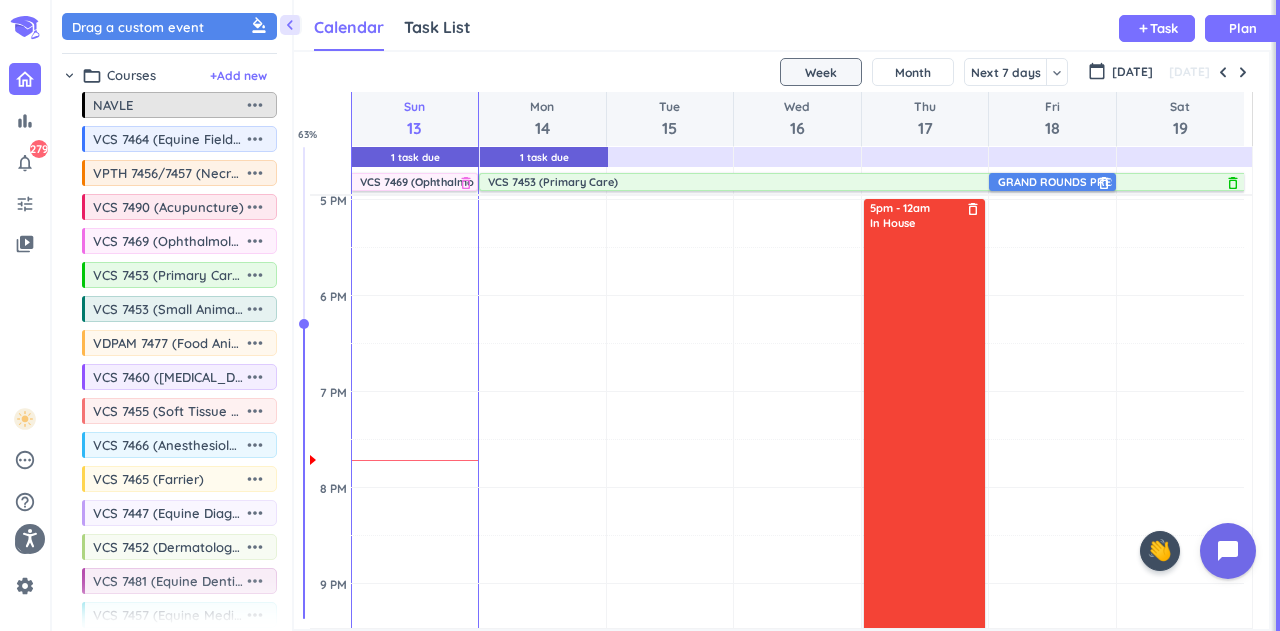 scroll, scrollTop: 1243, scrollLeft: 0, axis: vertical 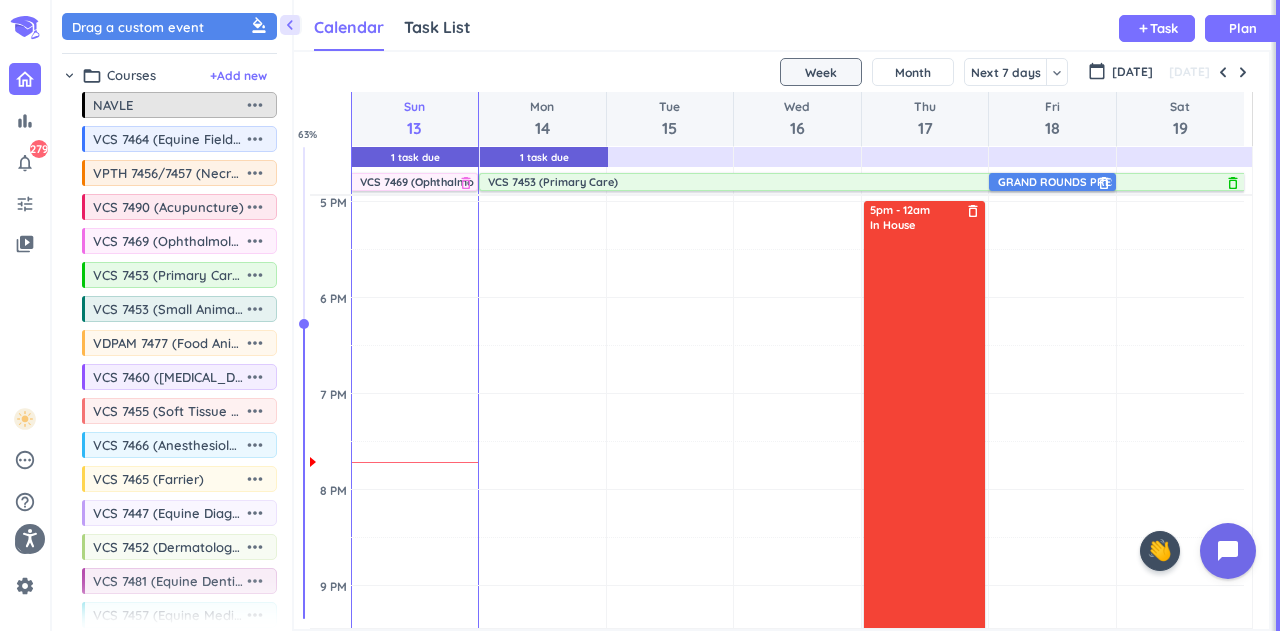 click at bounding box center [925, 551] 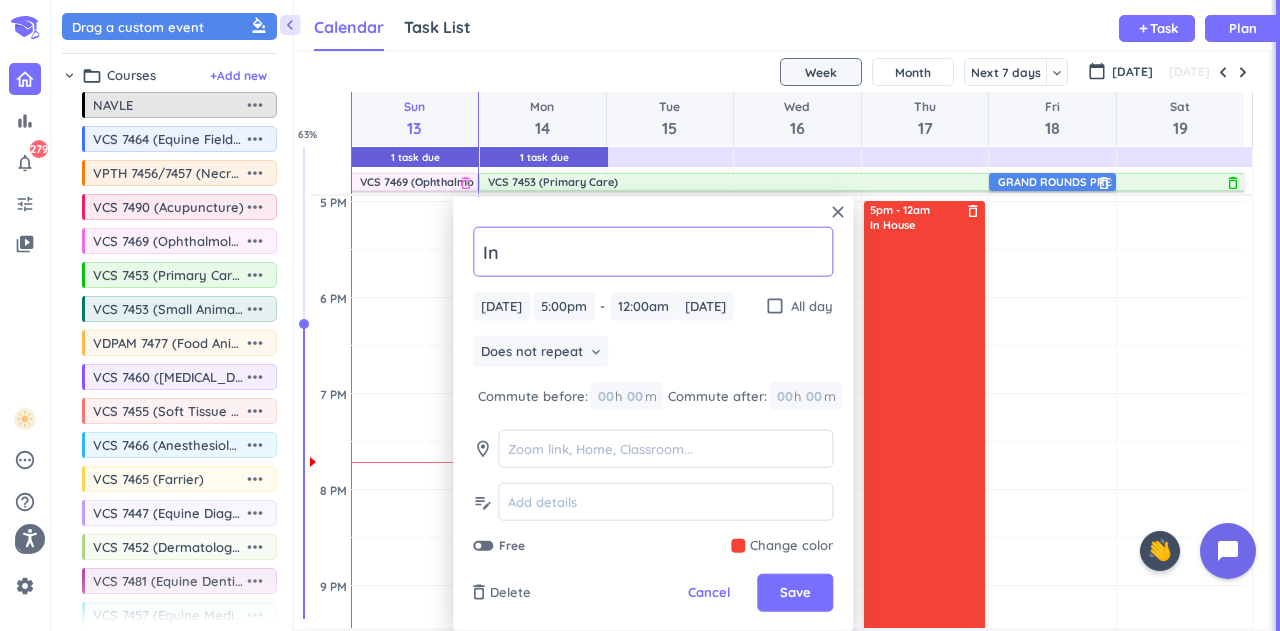 type on "I" 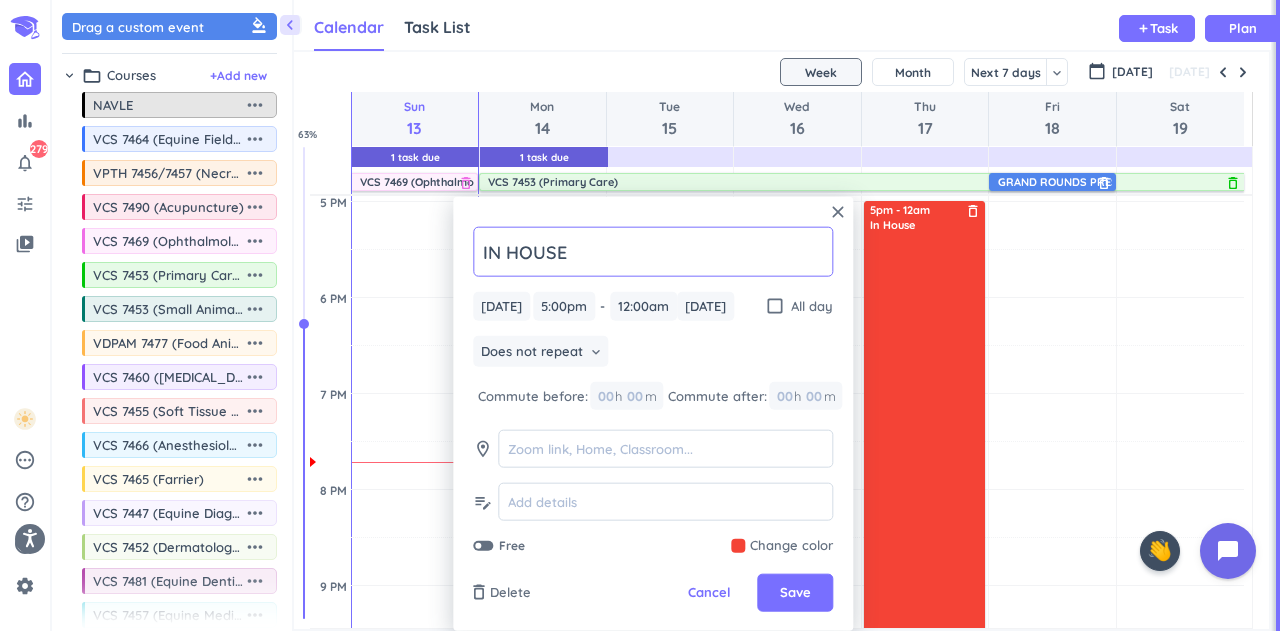 type on "IN HOUSE" 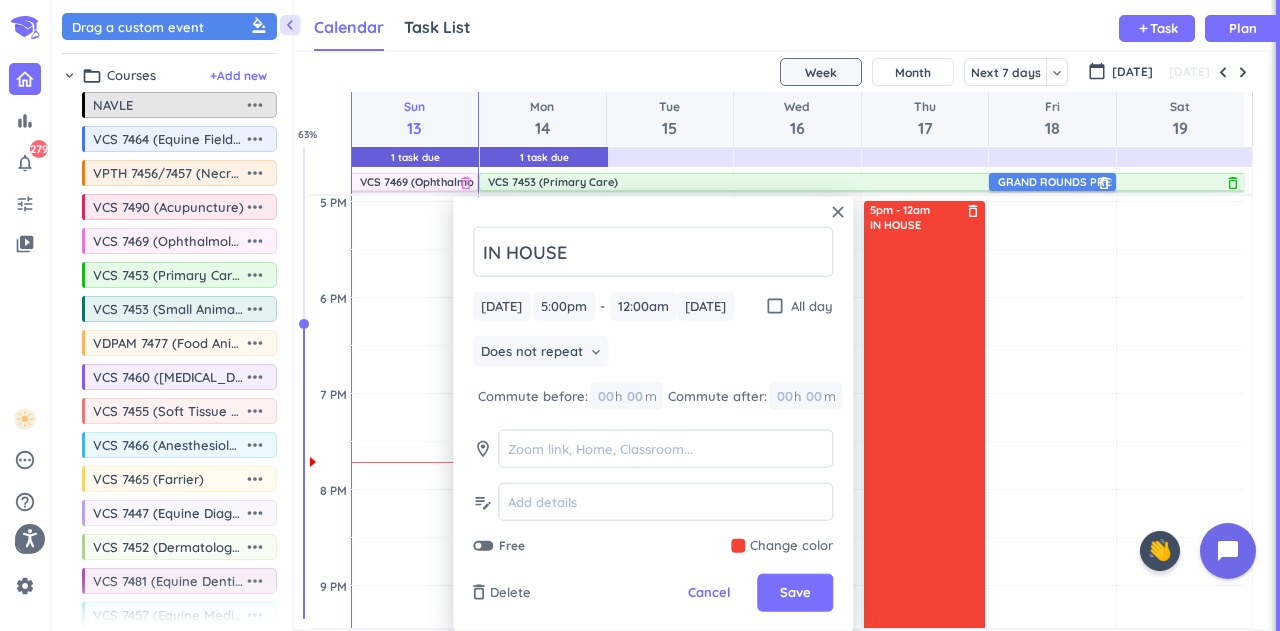 click on "Does not repeat keyboard_arrow_down" at bounding box center [653, 354] 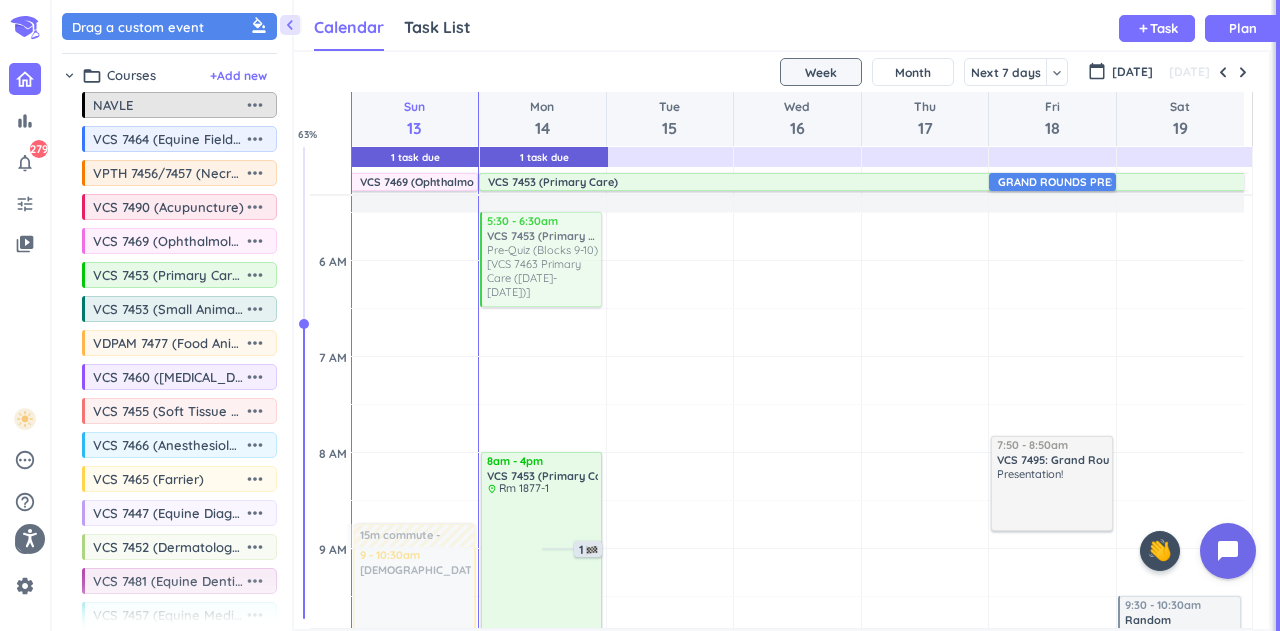 scroll, scrollTop: 124, scrollLeft: 0, axis: vertical 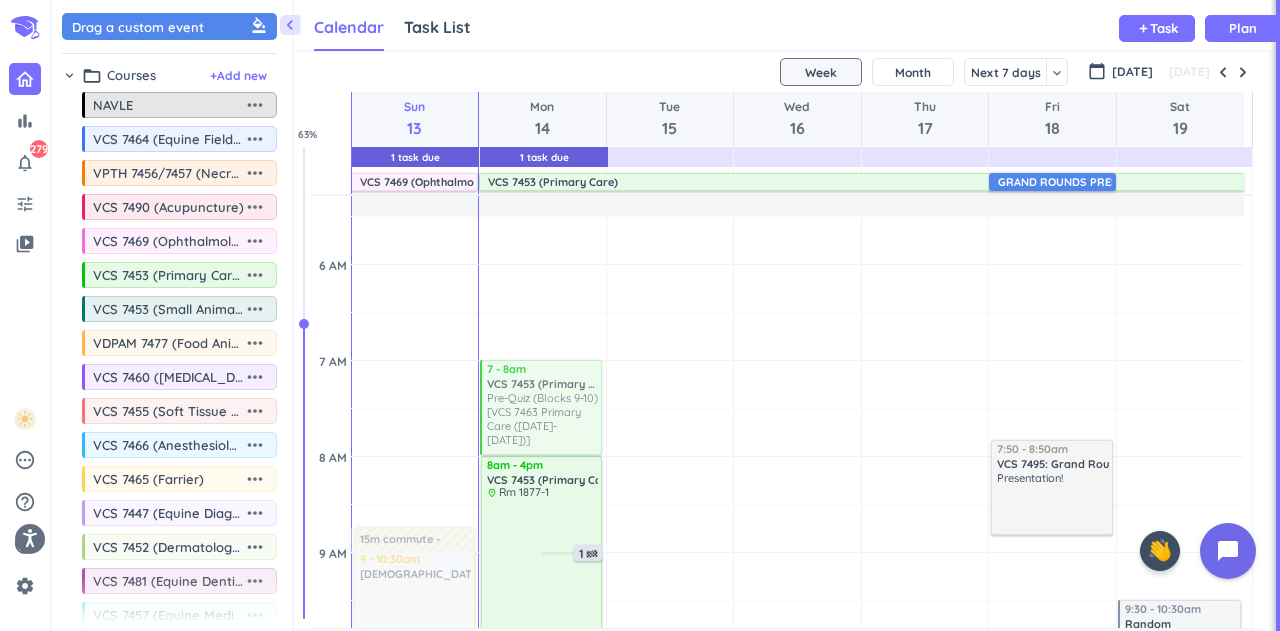 drag, startPoint x: 526, startPoint y: 243, endPoint x: 545, endPoint y: 391, distance: 149.21461 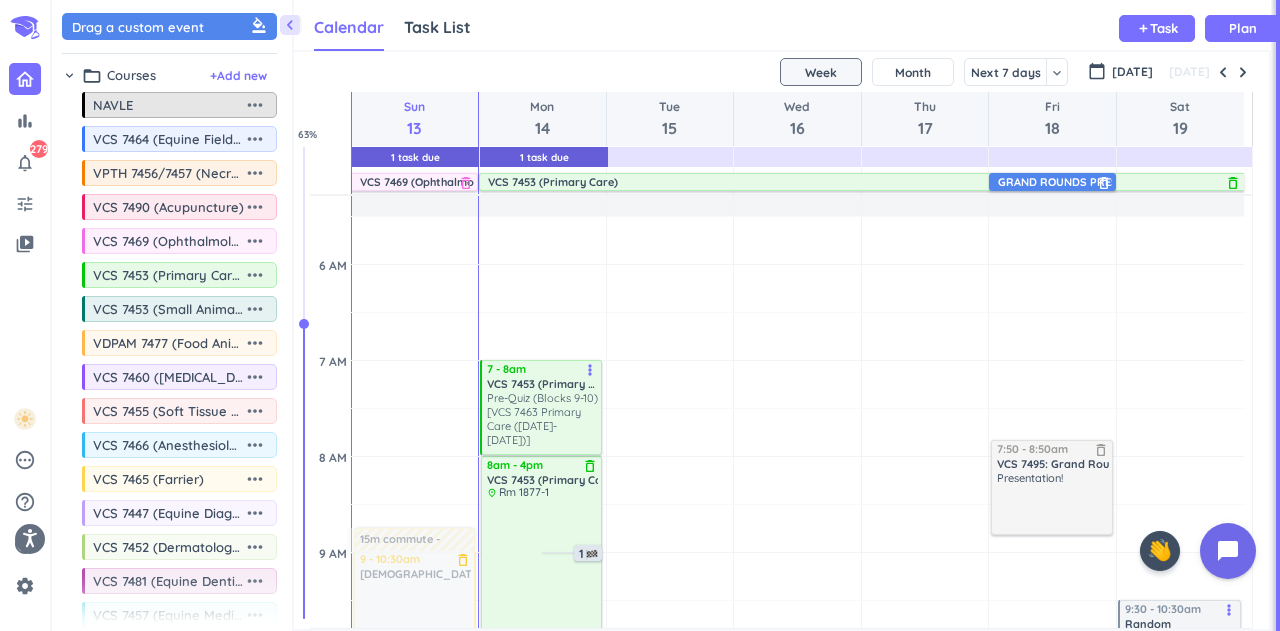 click at bounding box center (1243, 72) 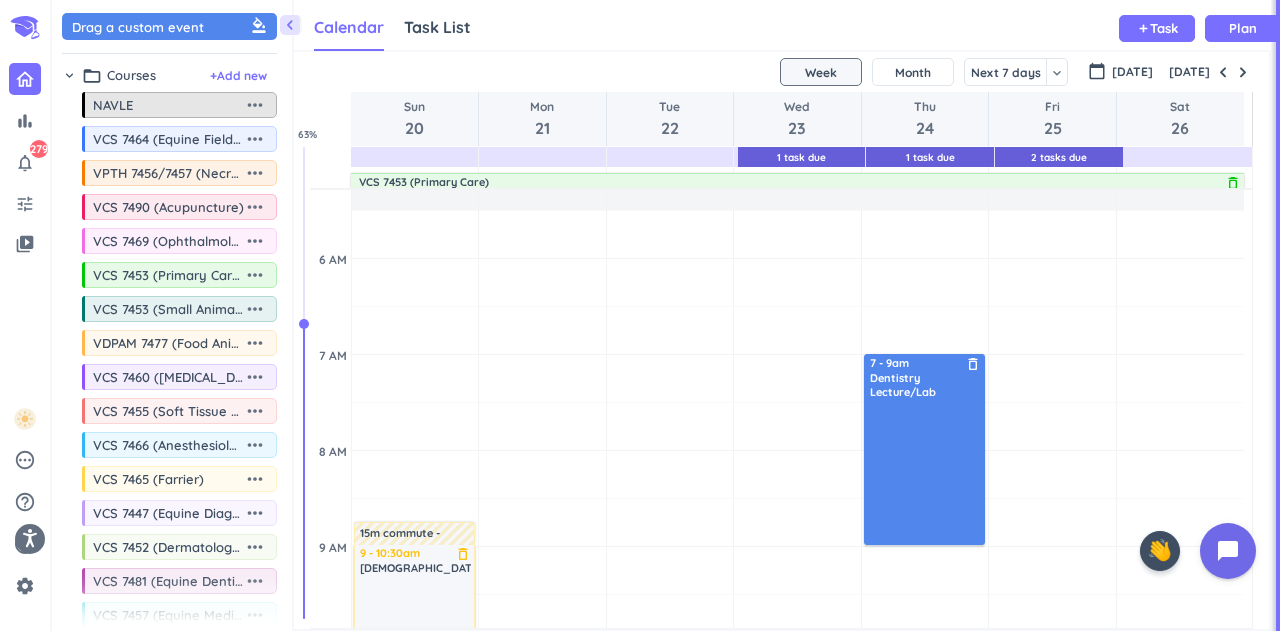 scroll, scrollTop: 193, scrollLeft: 0, axis: vertical 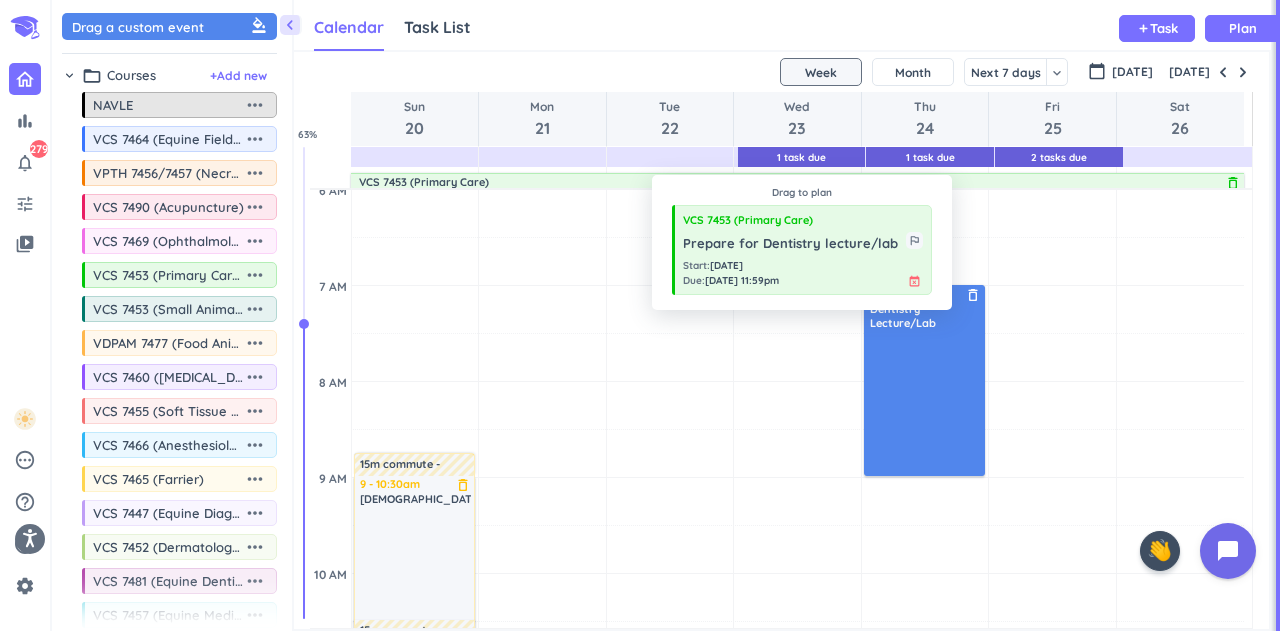 click on "Prepare for Dentistry lecture/lab" at bounding box center [794, 244] 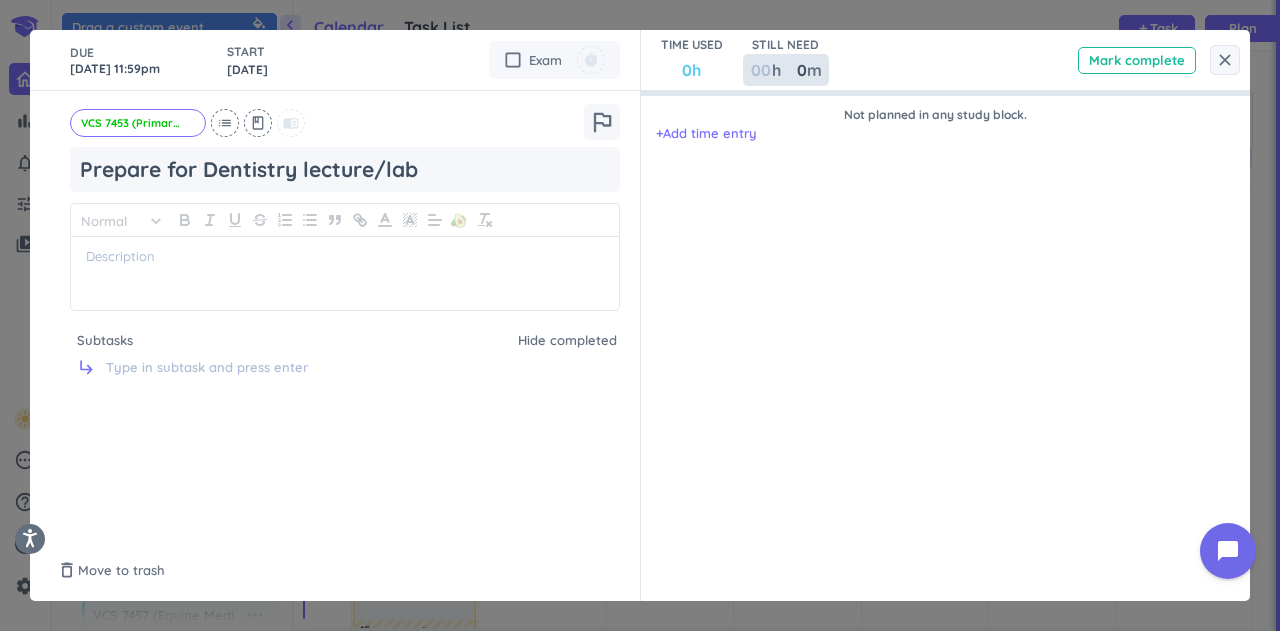click at bounding box center (760, 70) 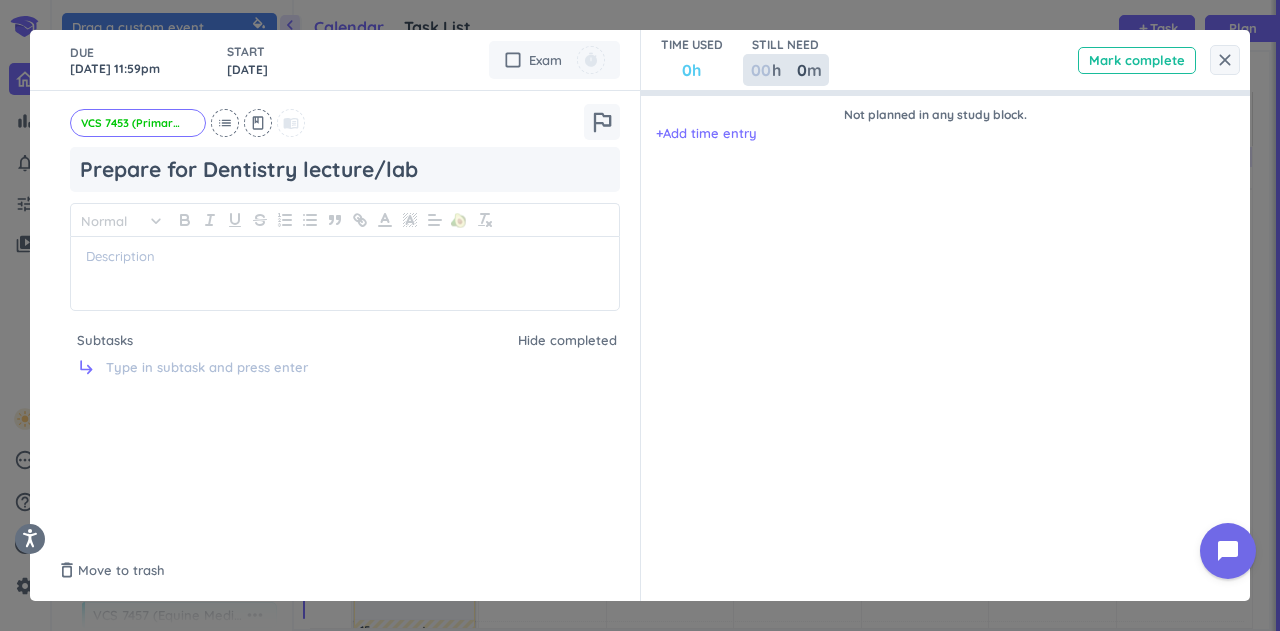type on "4" 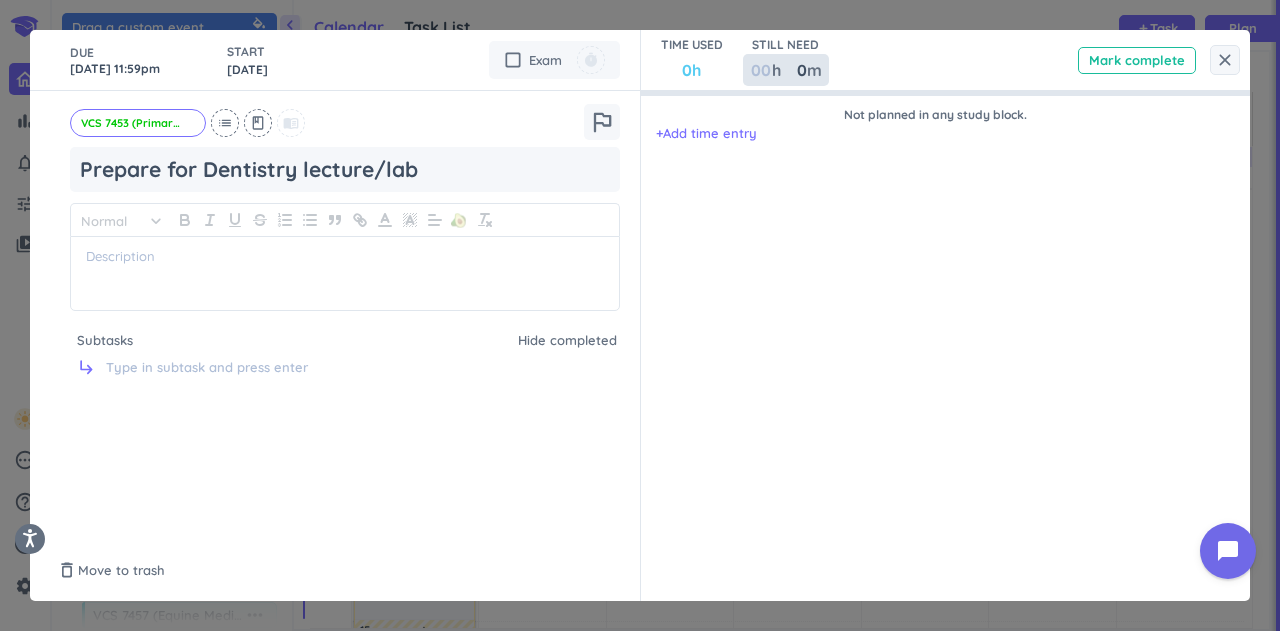 type 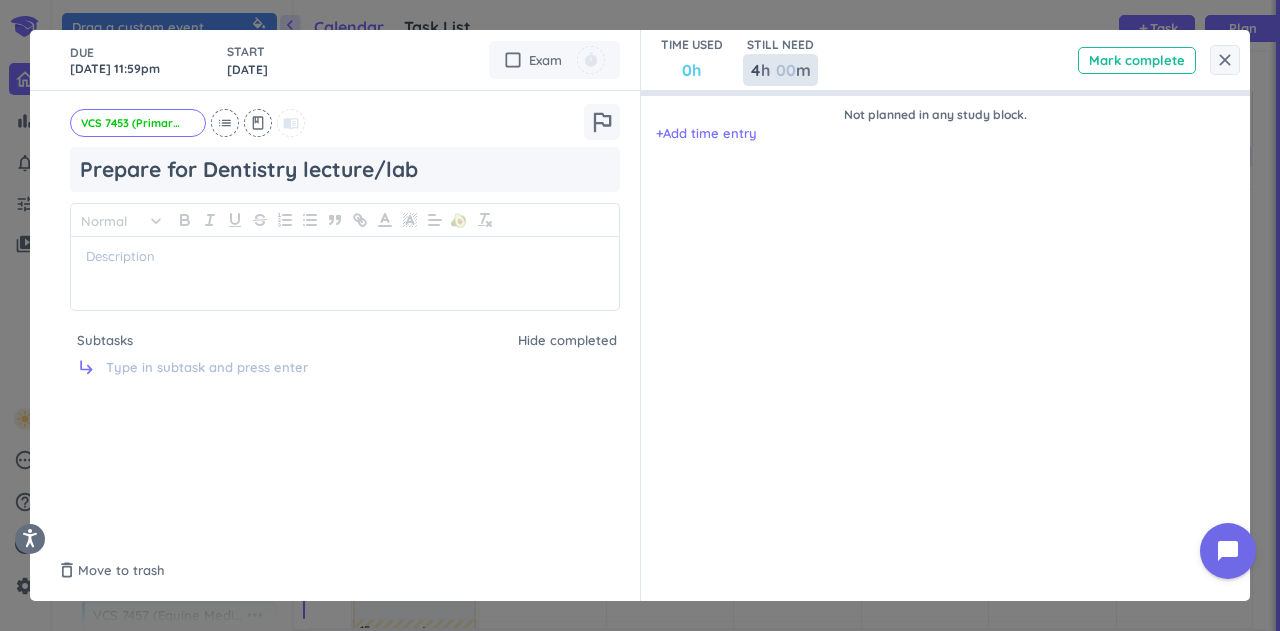 type on "4" 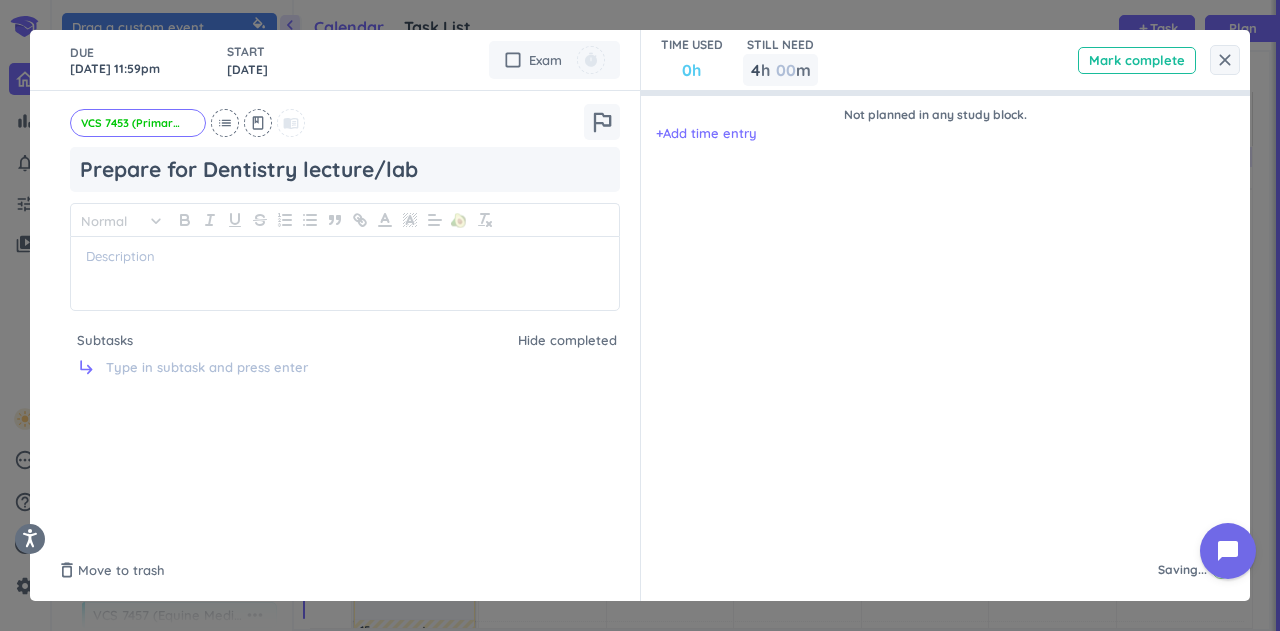 click on "TIME USED 0h STILL NEED 4 4 00 h 00 m Mark complete" at bounding box center [946, 60] 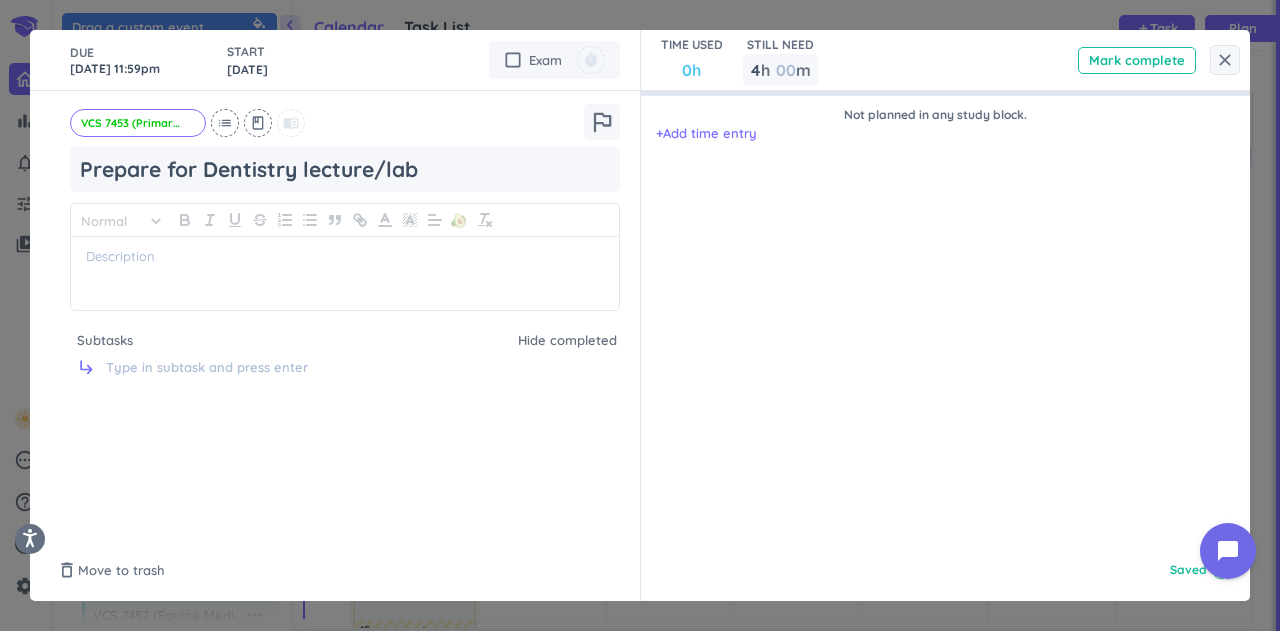 click on "close" at bounding box center [1225, 60] 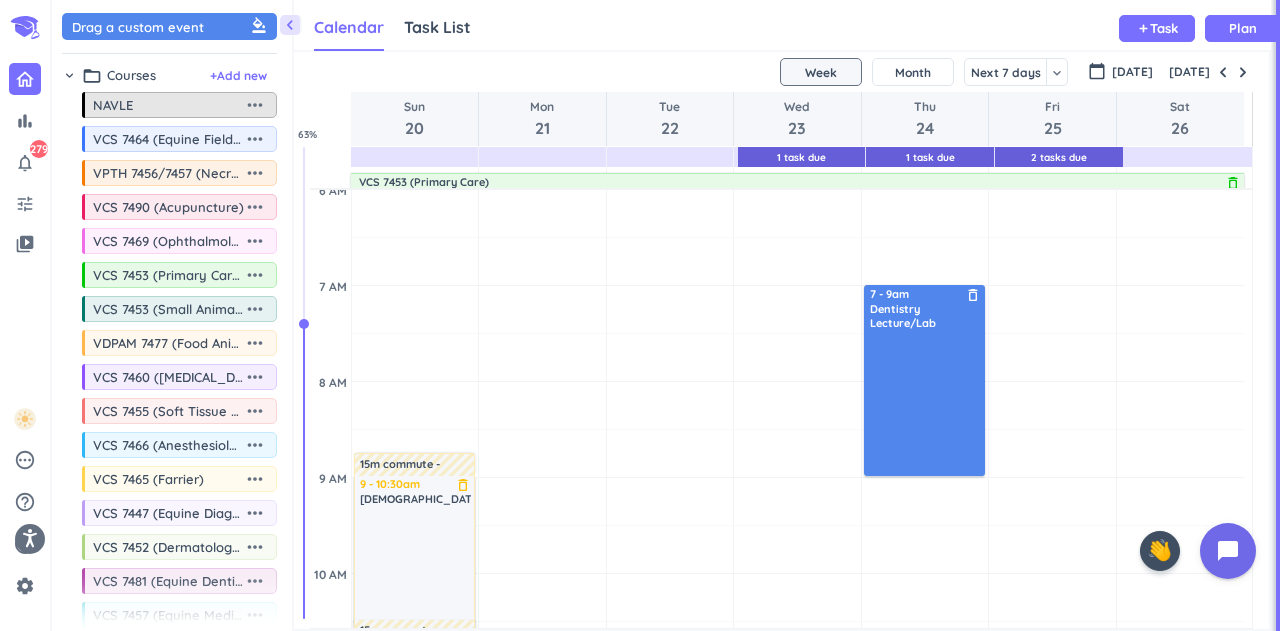 click at bounding box center (1223, 72) 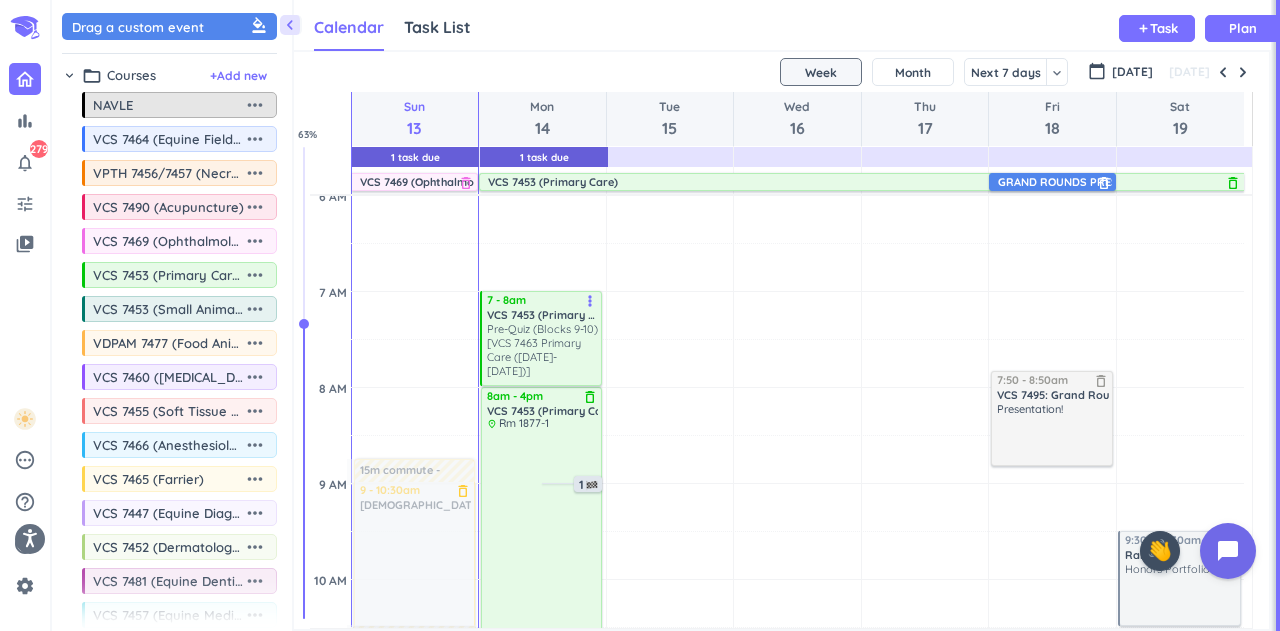 scroll, scrollTop: 194, scrollLeft: 0, axis: vertical 